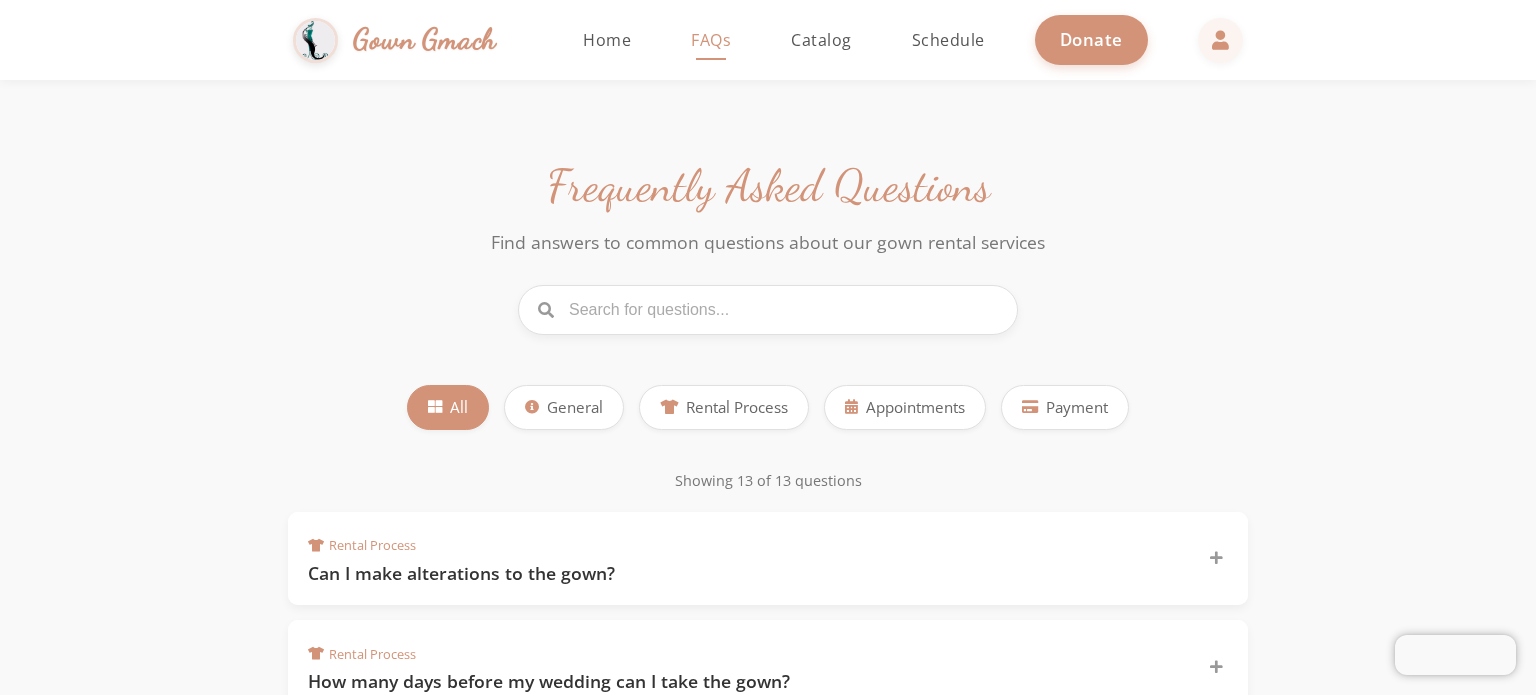 scroll, scrollTop: 0, scrollLeft: 0, axis: both 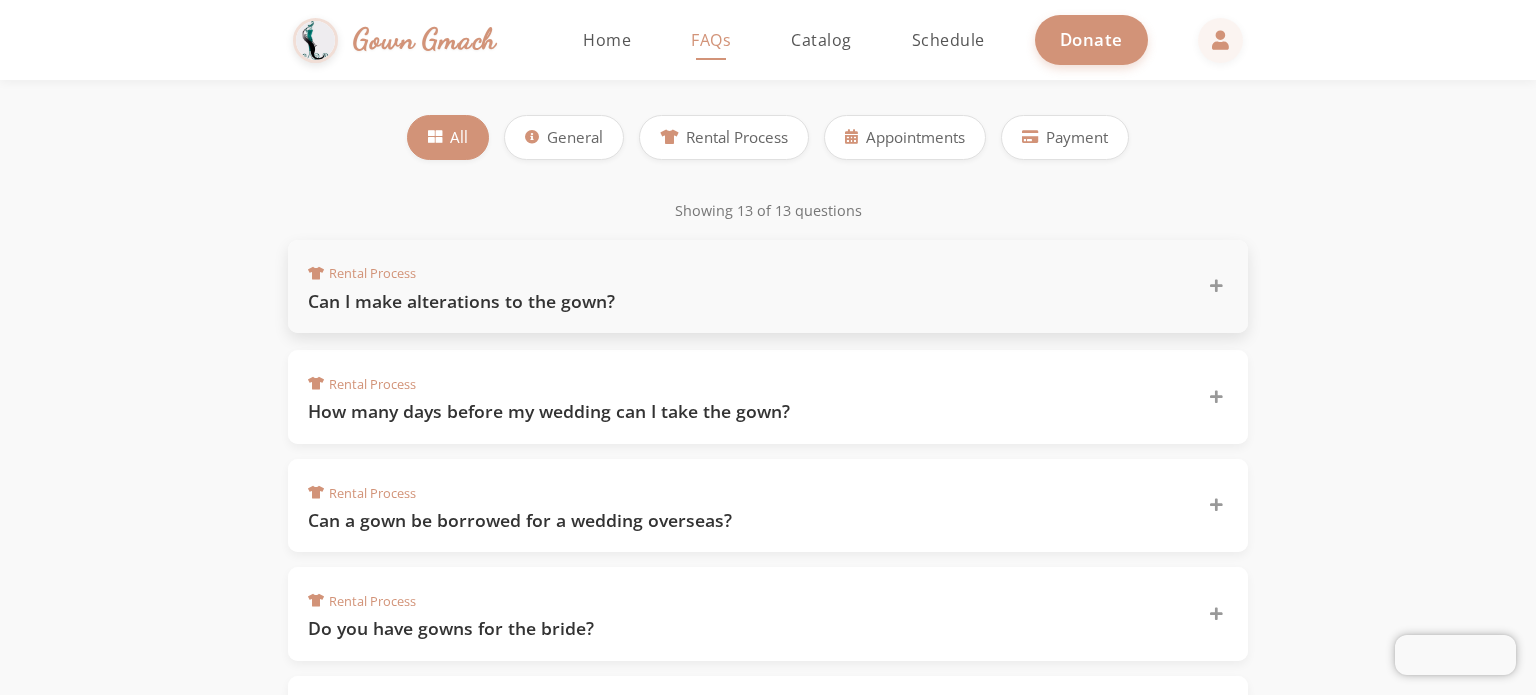 click on "Rental Process  Can I make alterations to the gown?" 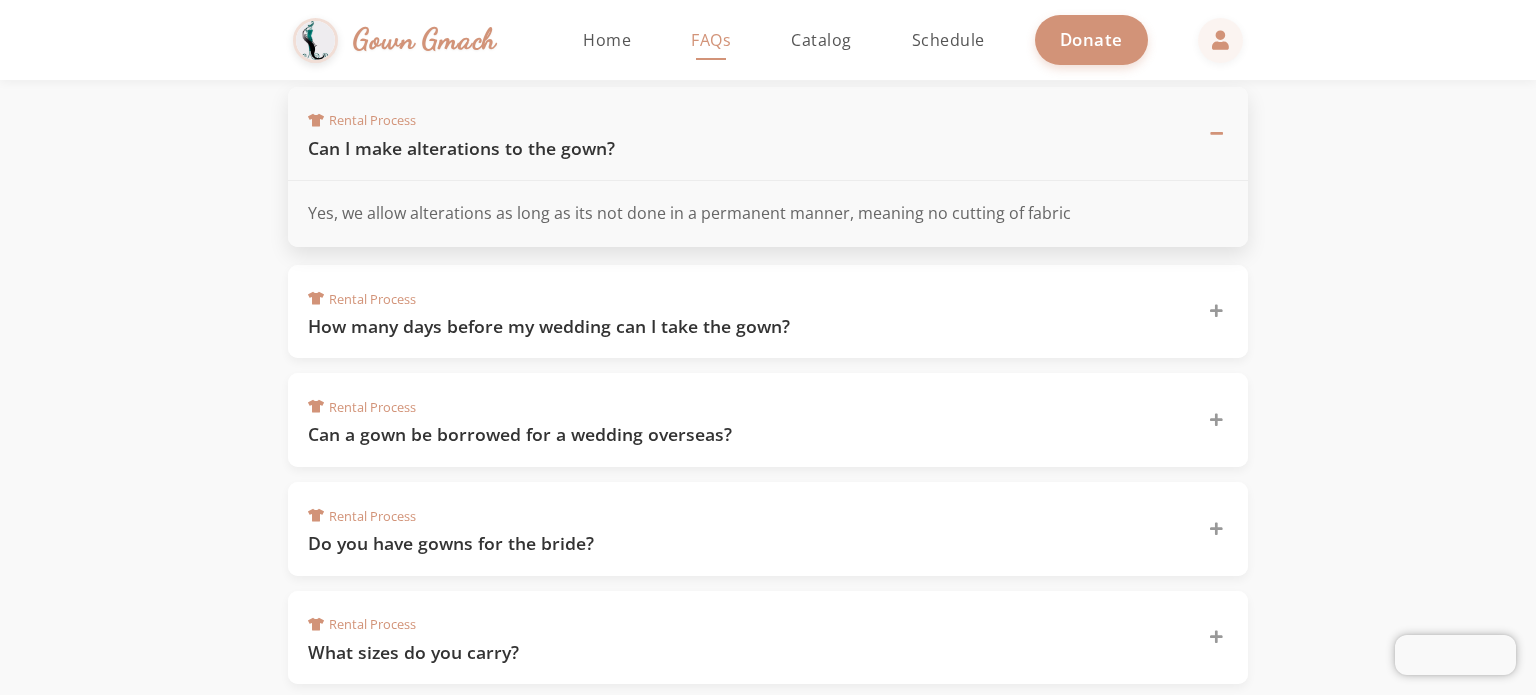 scroll, scrollTop: 426, scrollLeft: 0, axis: vertical 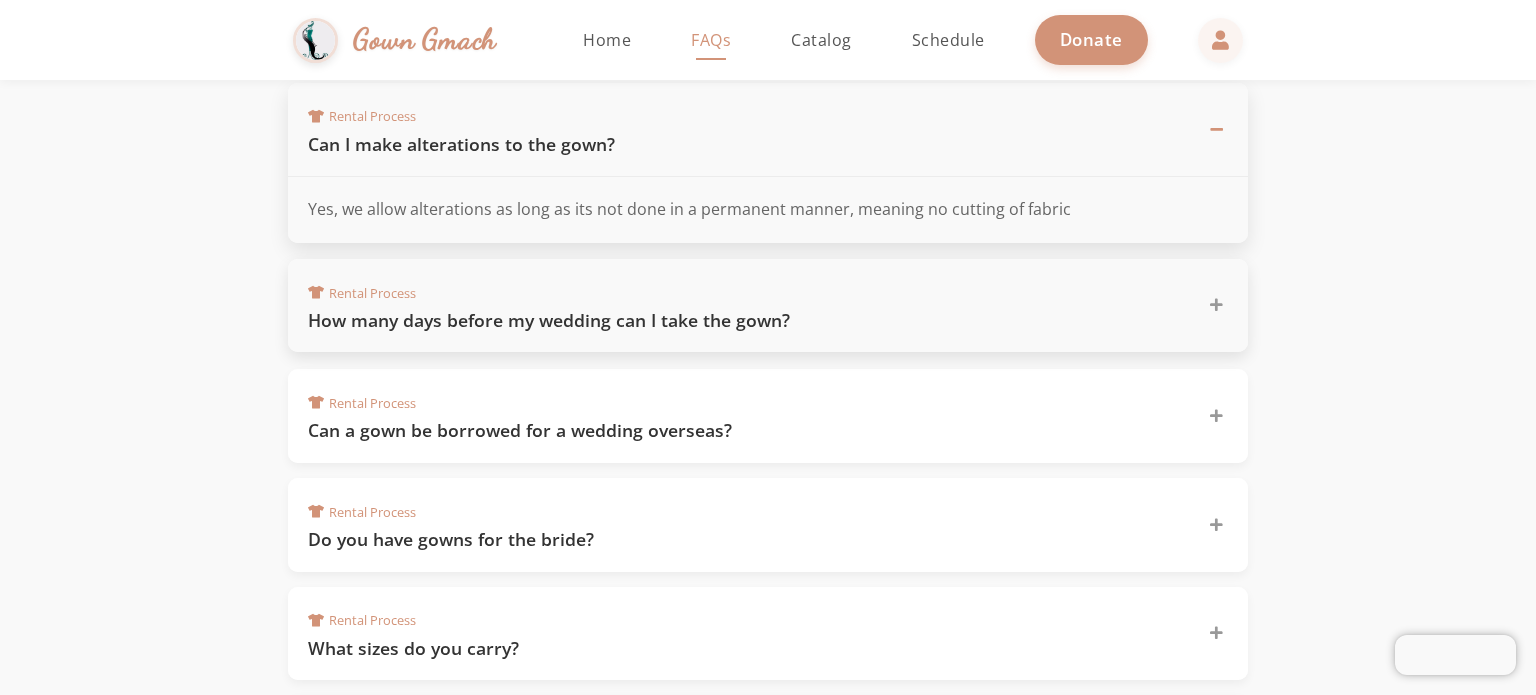 click on "Rental Process  How many days before my wedding can I take the gown?" 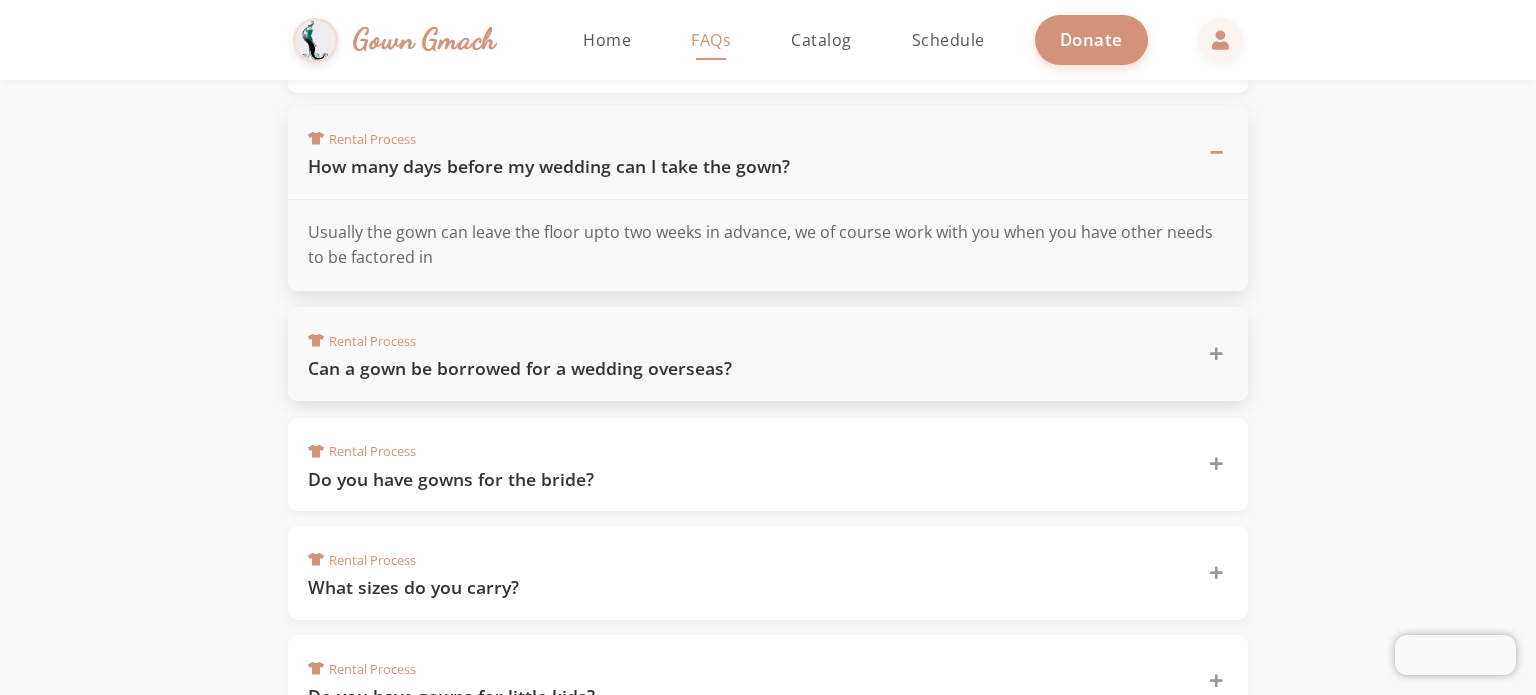 scroll, scrollTop: 512, scrollLeft: 0, axis: vertical 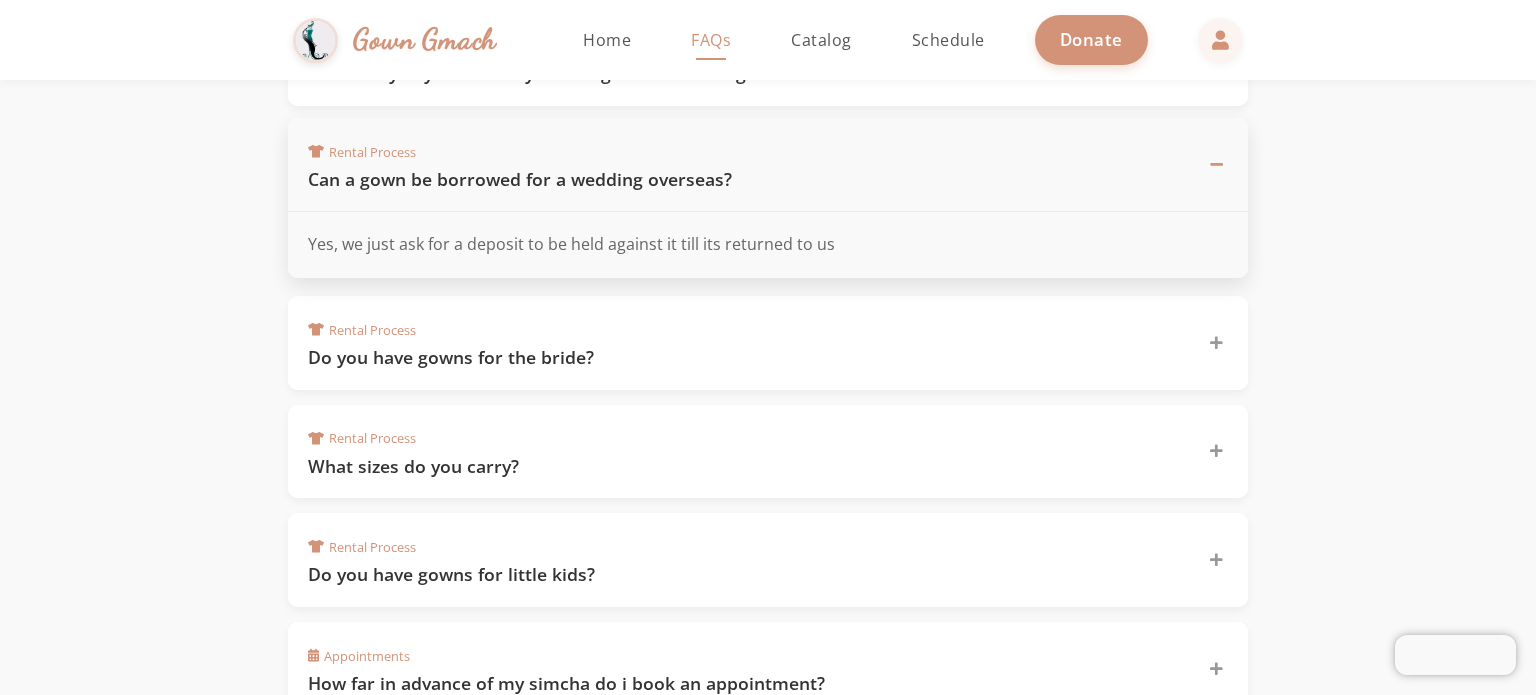 click on "Rental Process  Do you have gowns for the bride?" 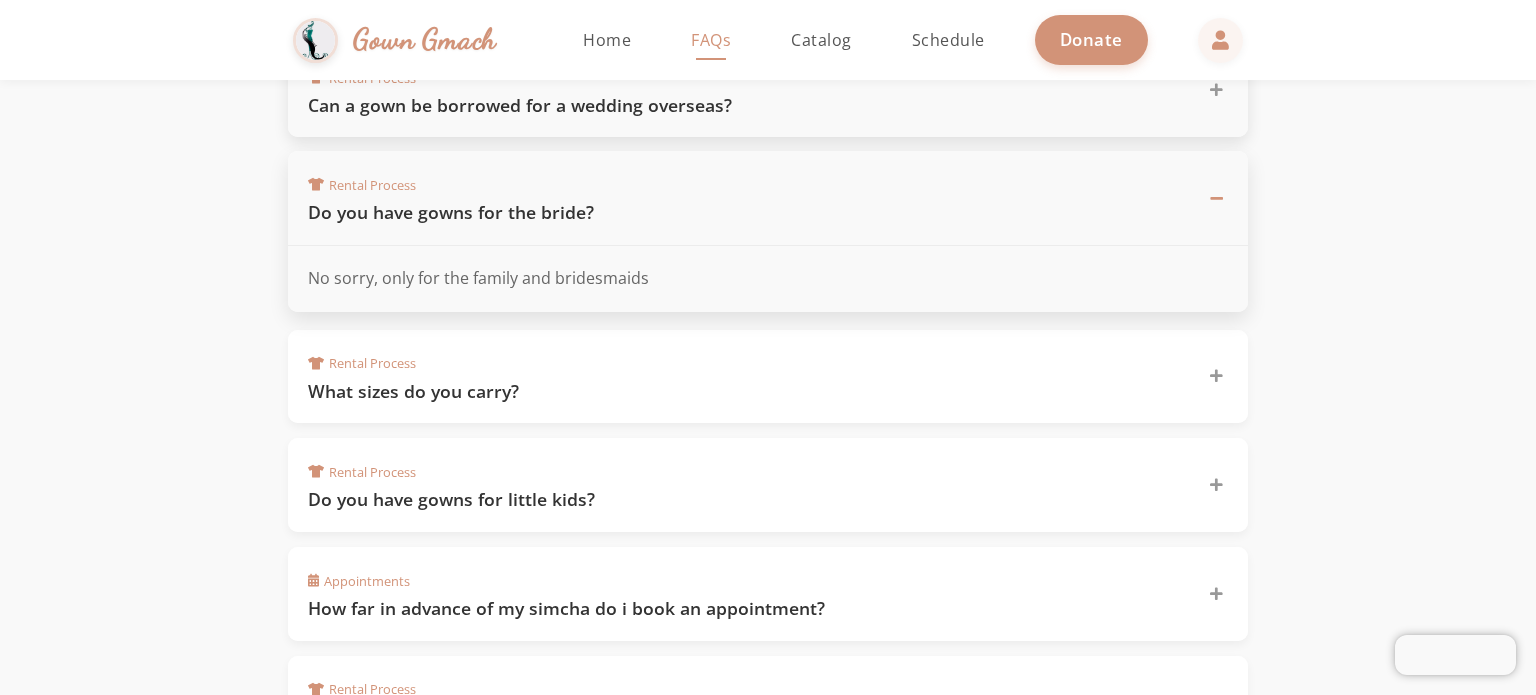 scroll, scrollTop: 684, scrollLeft: 0, axis: vertical 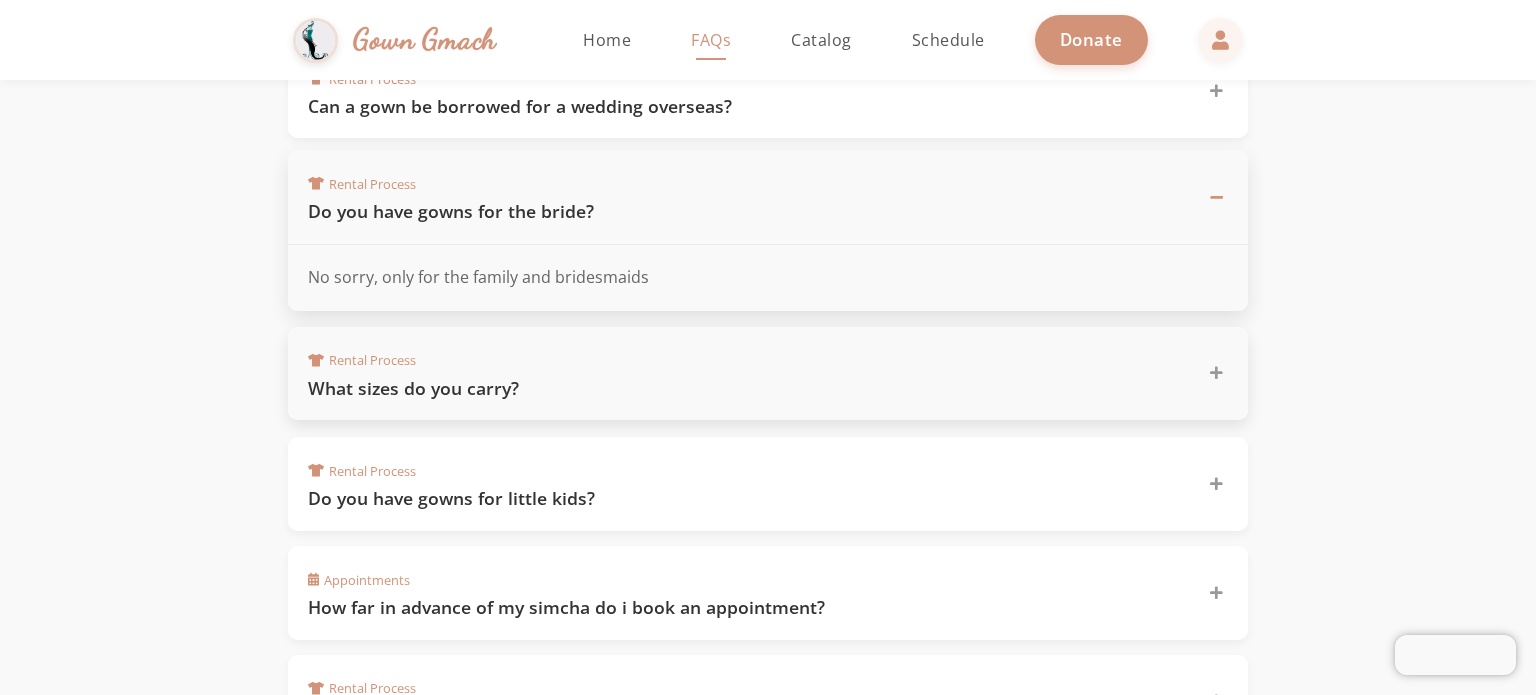 click on "Rental Process  What sizes do you carry?" 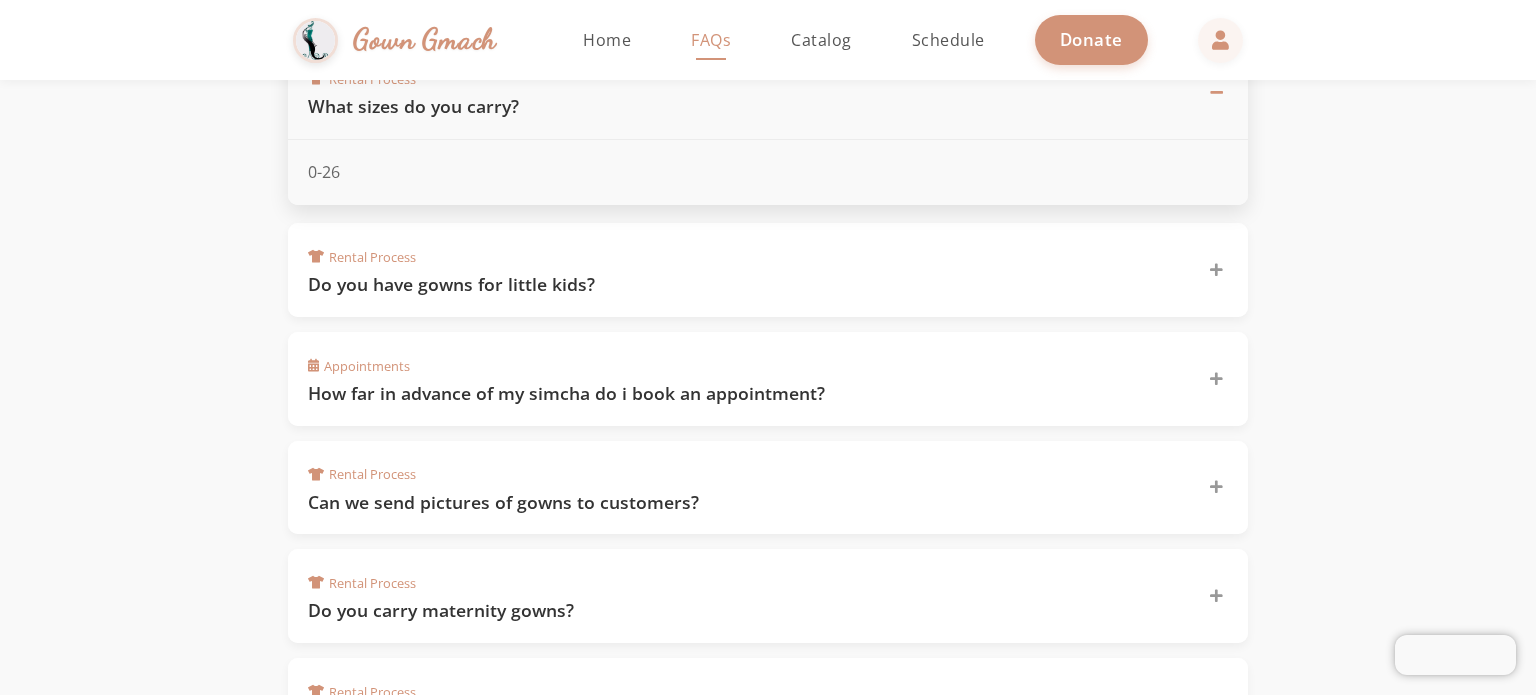 scroll, scrollTop: 899, scrollLeft: 0, axis: vertical 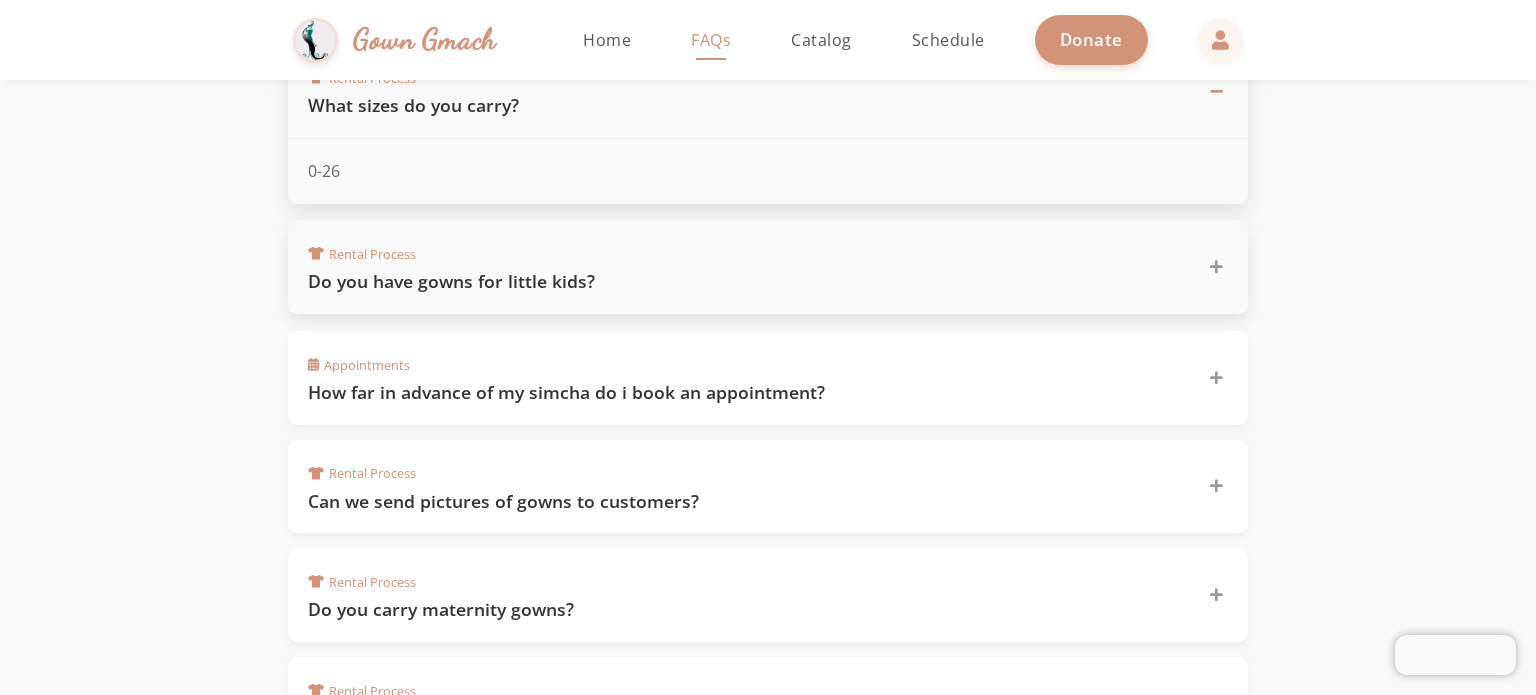 click 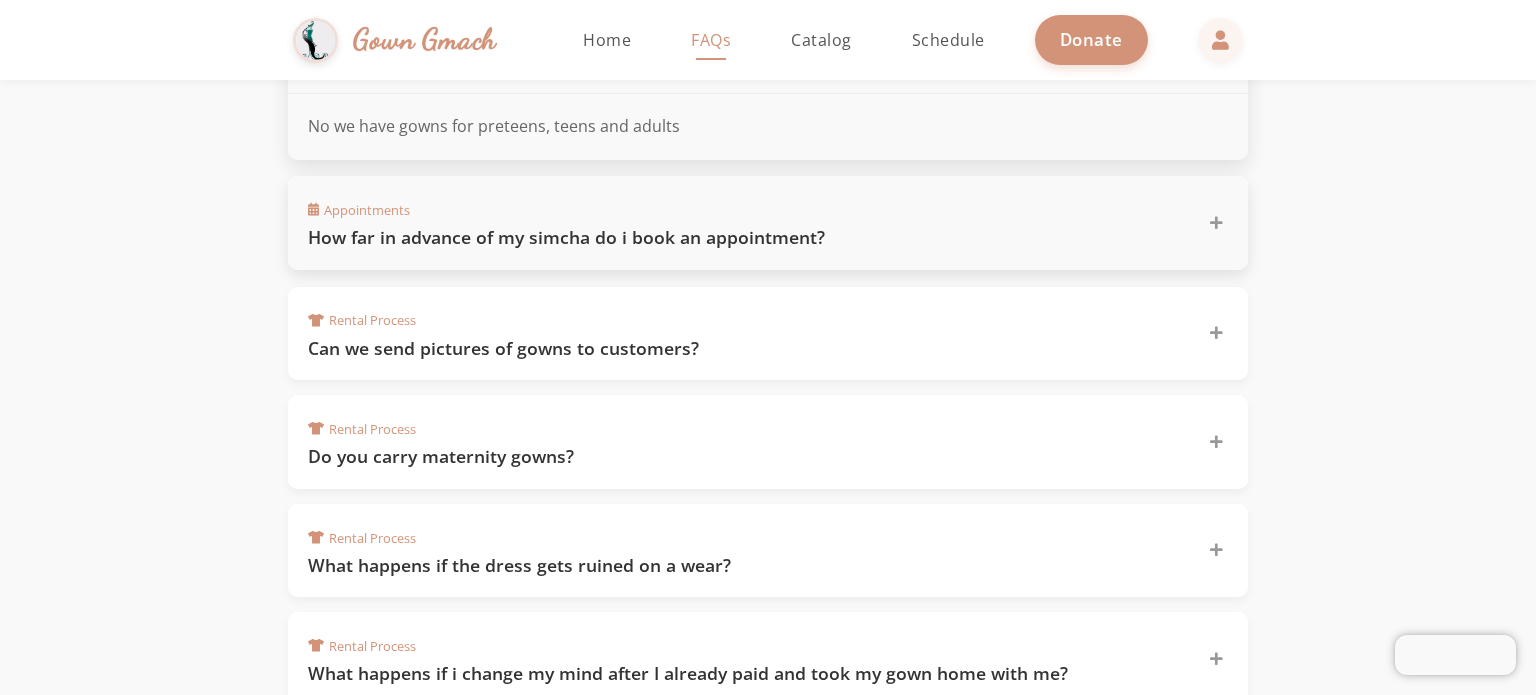 scroll, scrollTop: 1054, scrollLeft: 0, axis: vertical 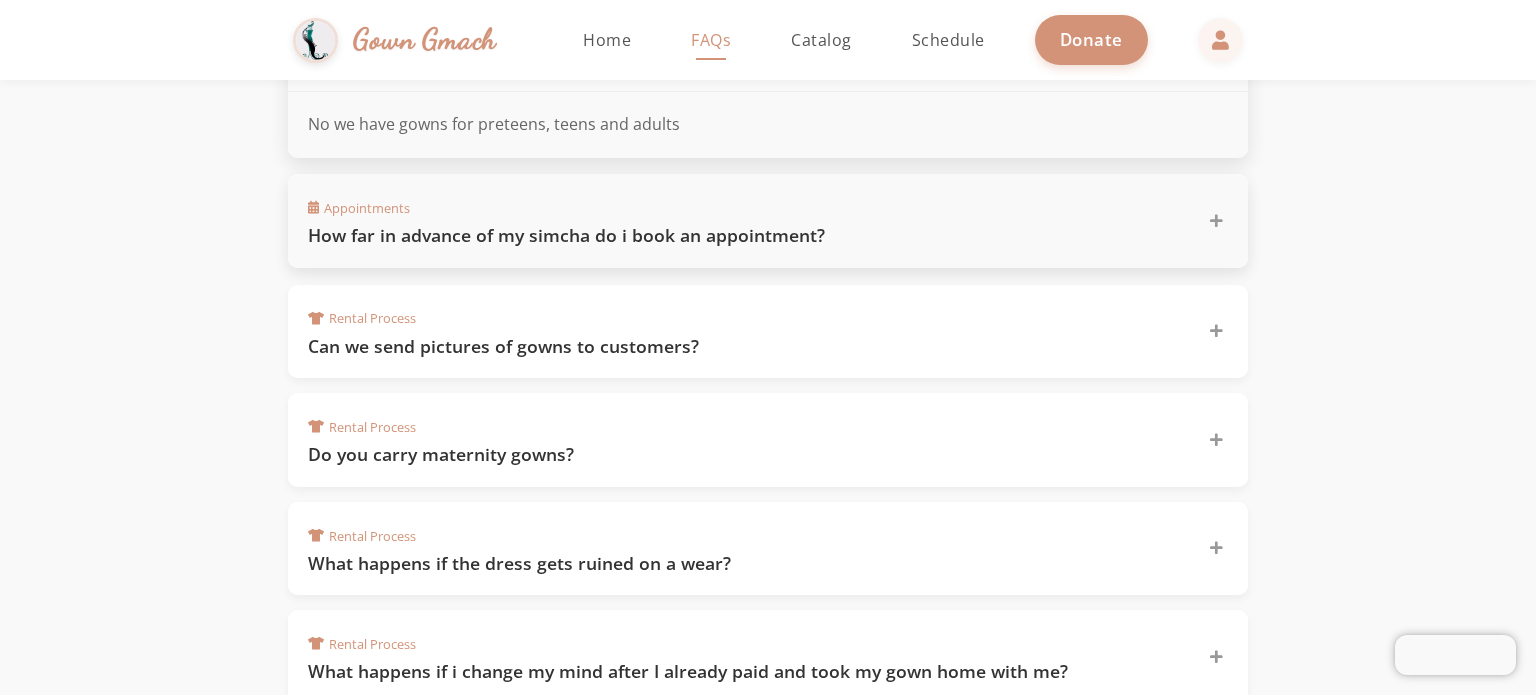 click on "Appointments  How far in advance of my simcha do i book an appointment?" 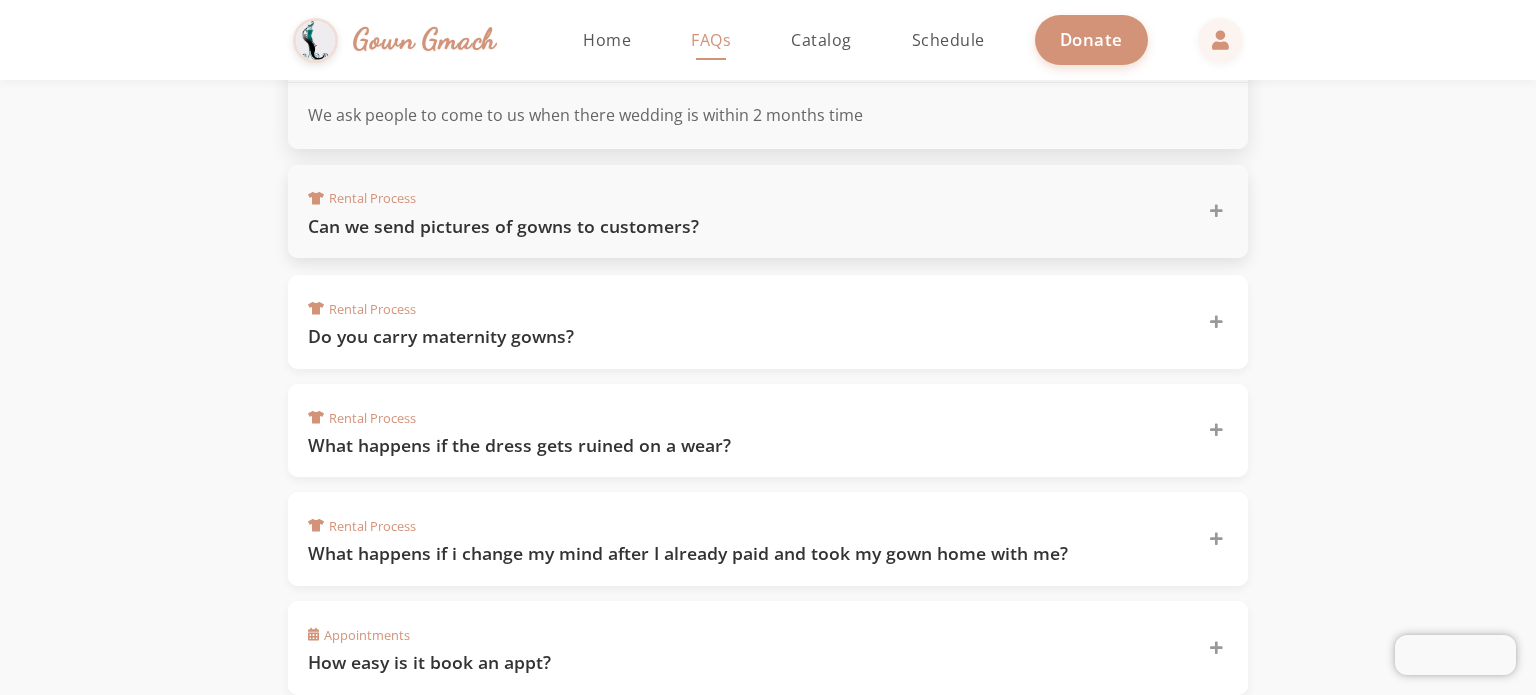 scroll, scrollTop: 1175, scrollLeft: 0, axis: vertical 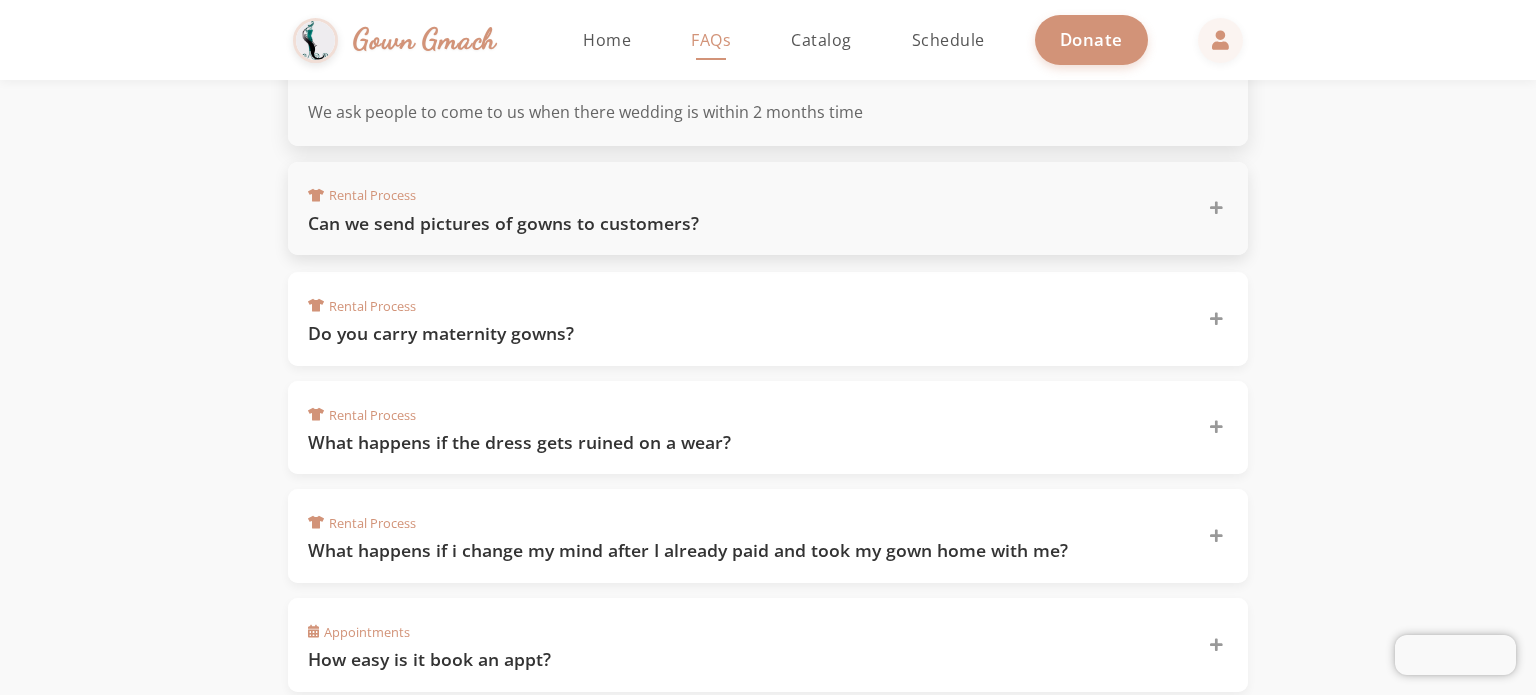 click 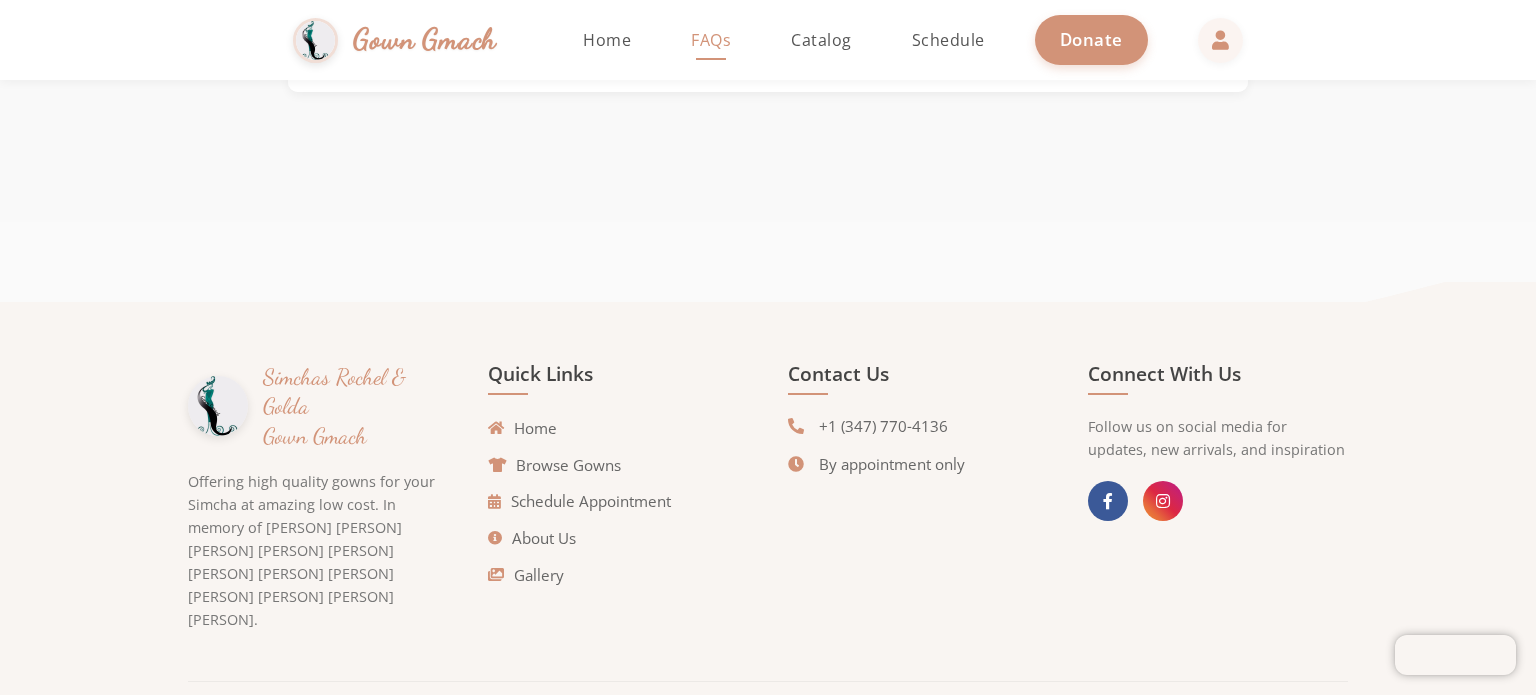 scroll, scrollTop: 1892, scrollLeft: 0, axis: vertical 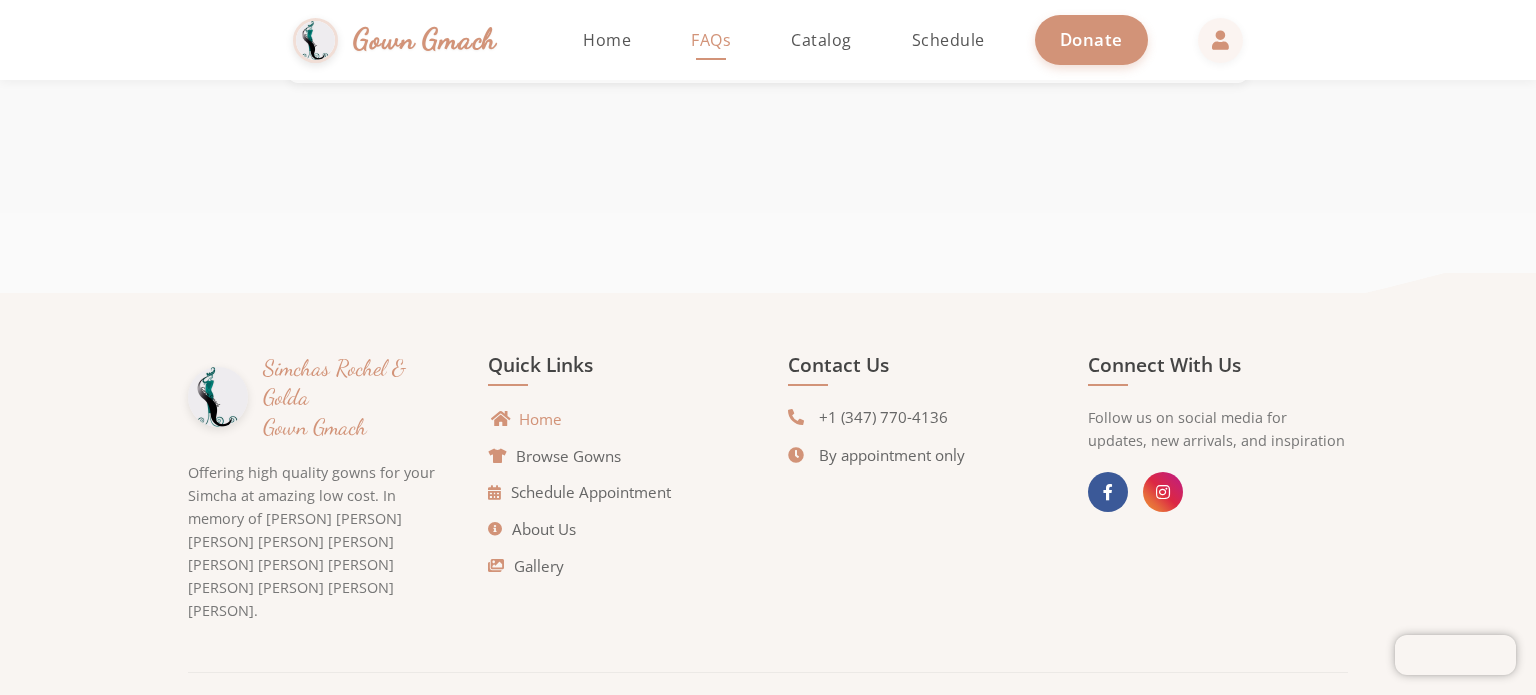 click on "Home" 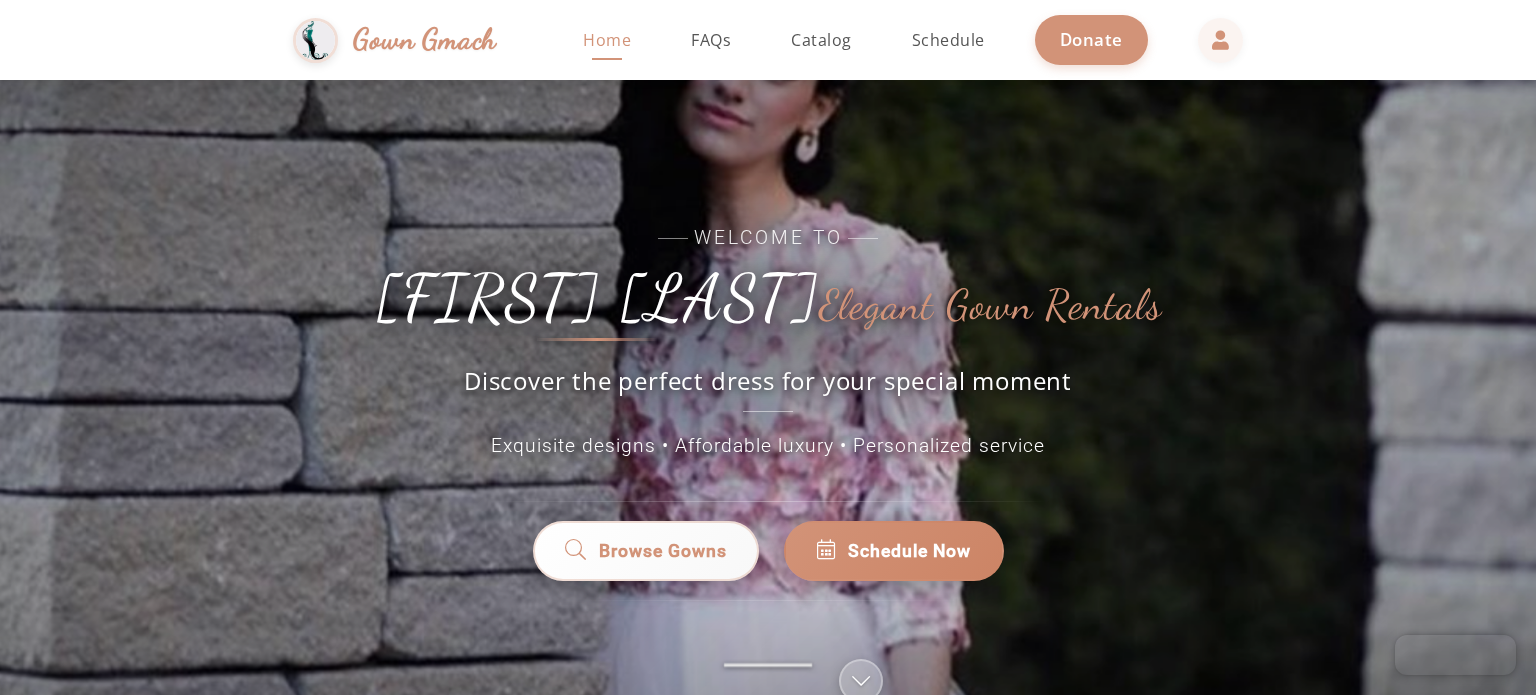 scroll, scrollTop: 0, scrollLeft: 0, axis: both 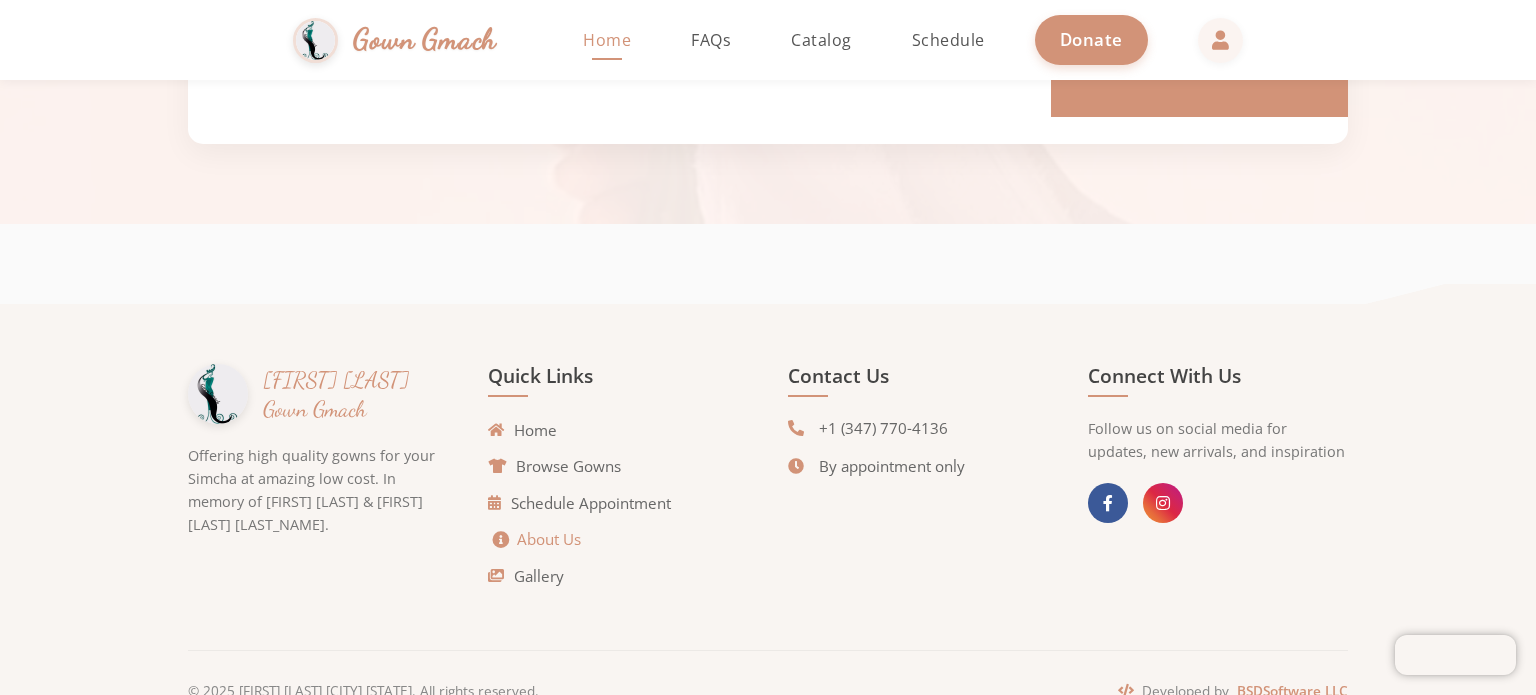 click on "About Us" 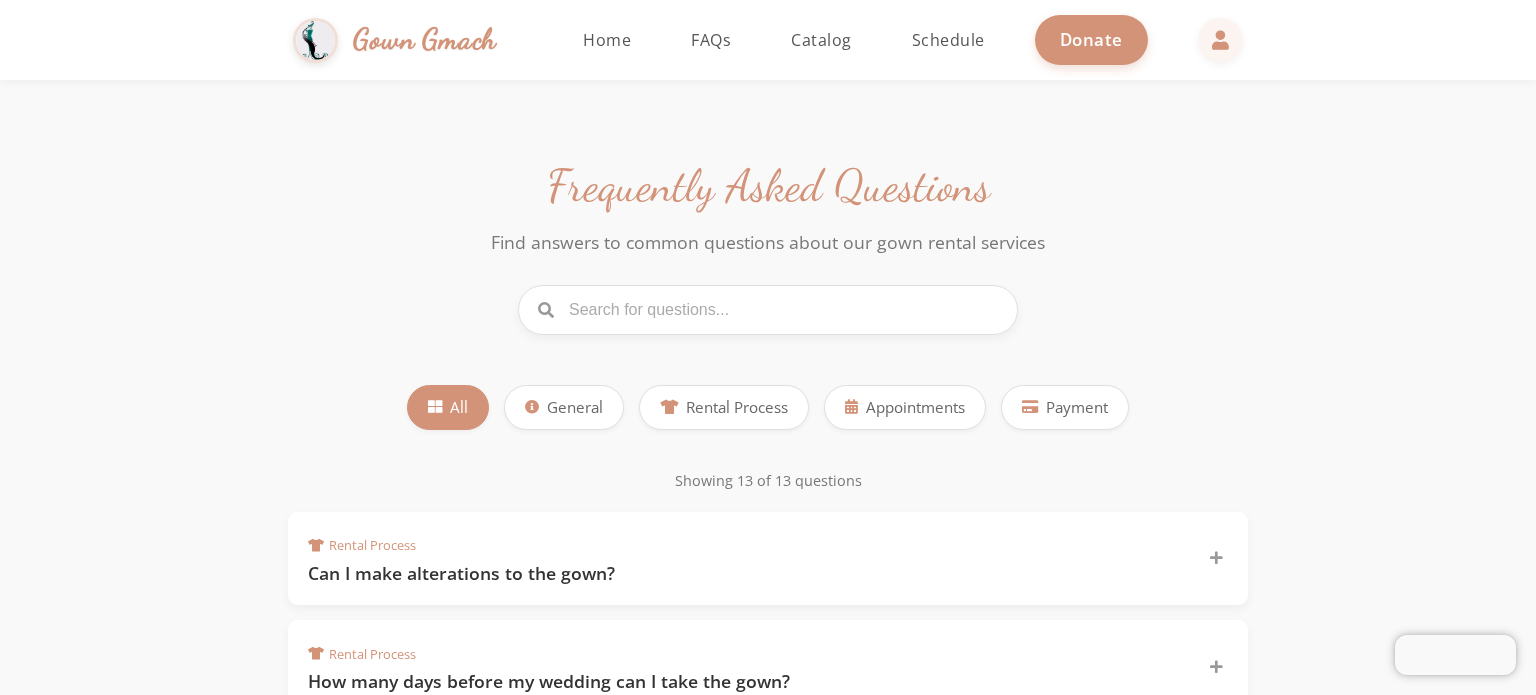 scroll, scrollTop: 0, scrollLeft: 0, axis: both 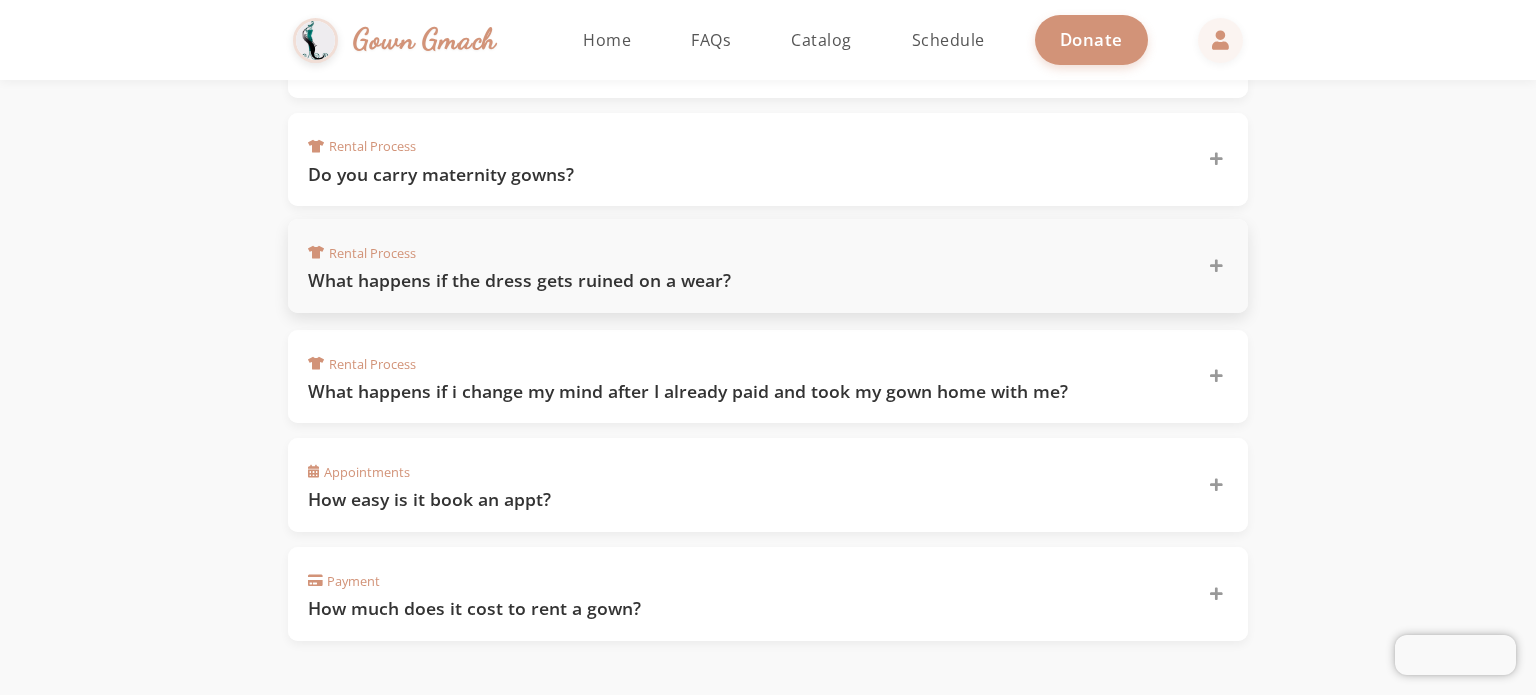 click on "What happens if the dress gets ruined on a wear?" 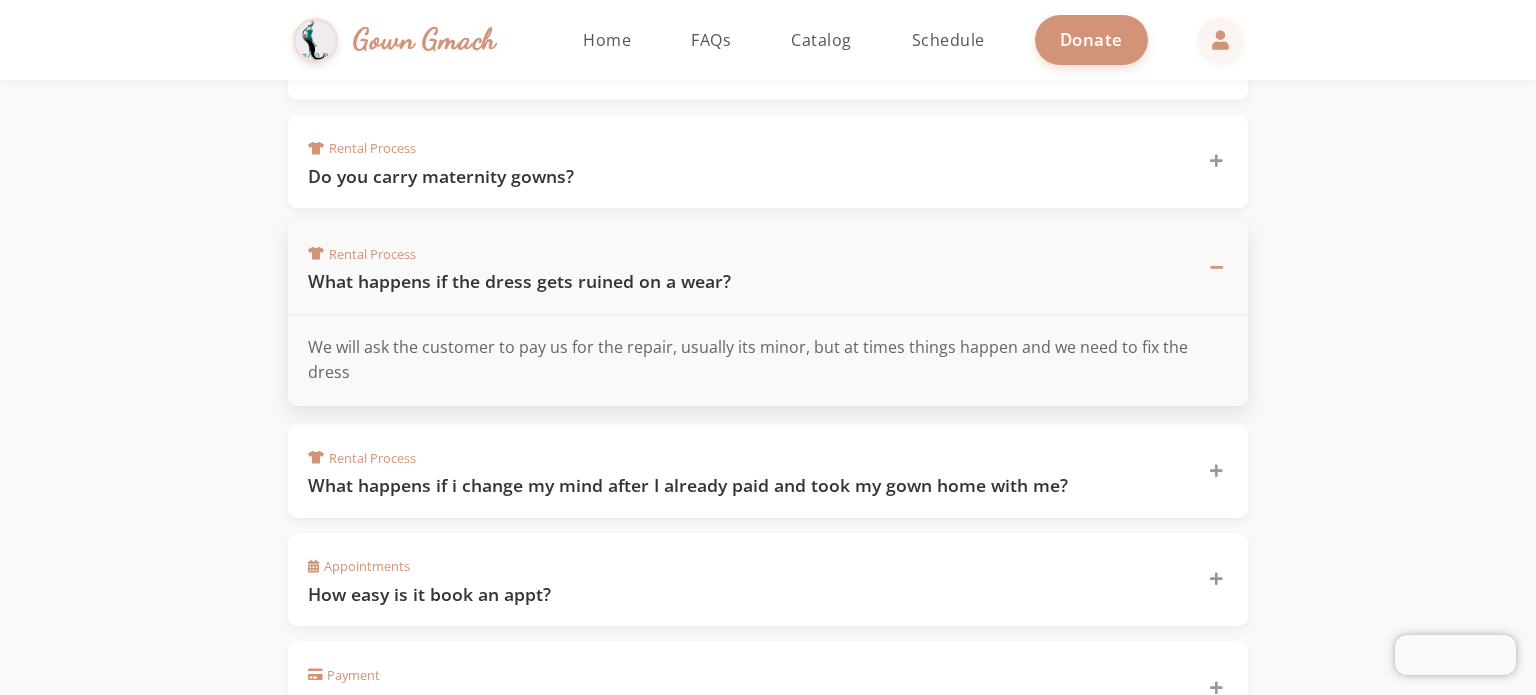 scroll, scrollTop: 1264, scrollLeft: 0, axis: vertical 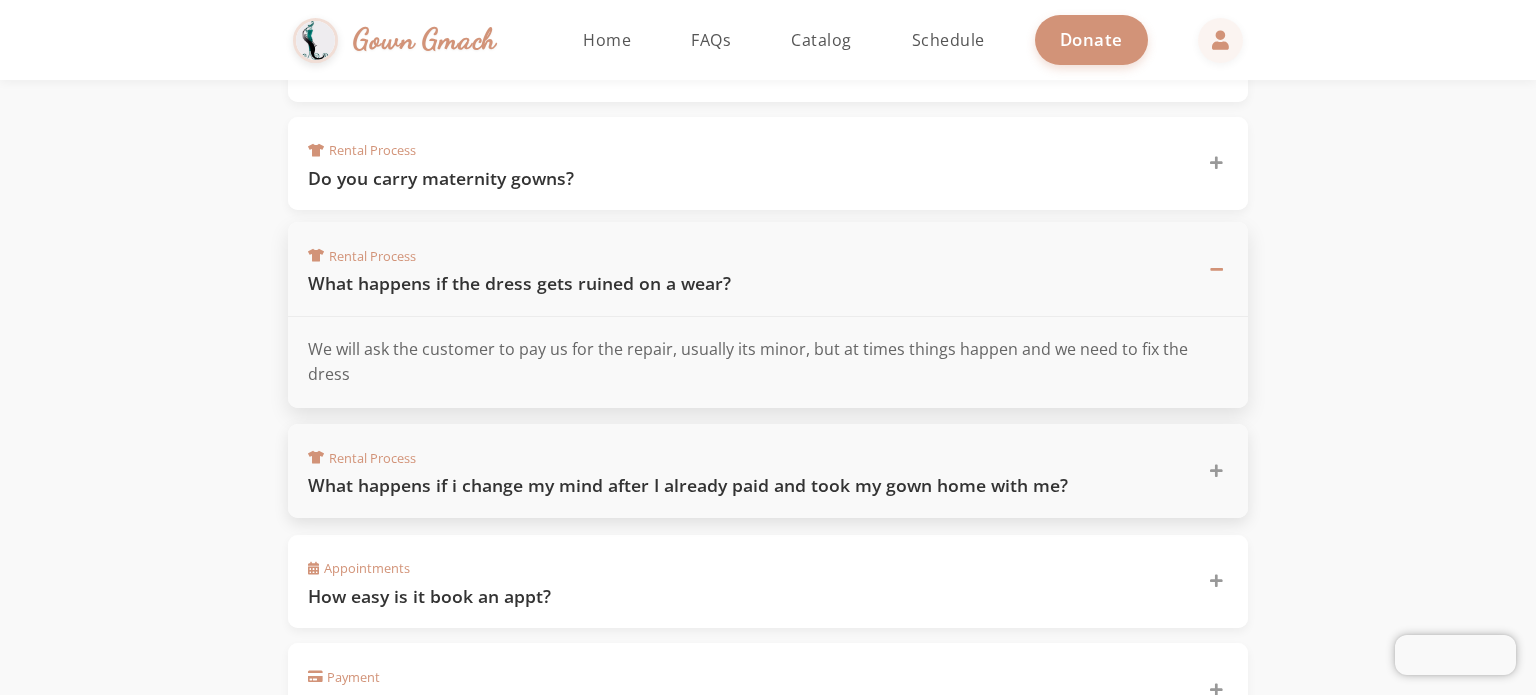 click on "Rental Process  What happens if i change my mind after I already paid and took my gown home with me?" 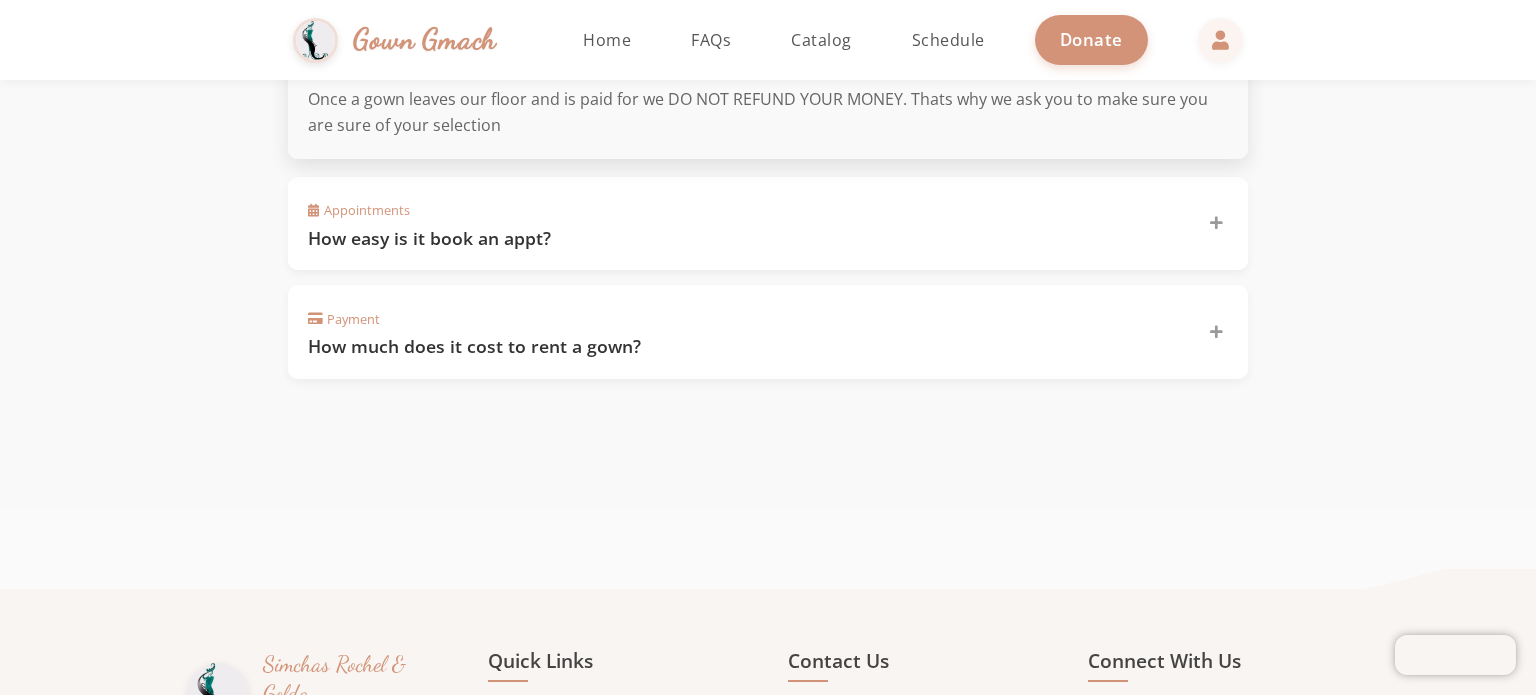 scroll, scrollTop: 1624, scrollLeft: 0, axis: vertical 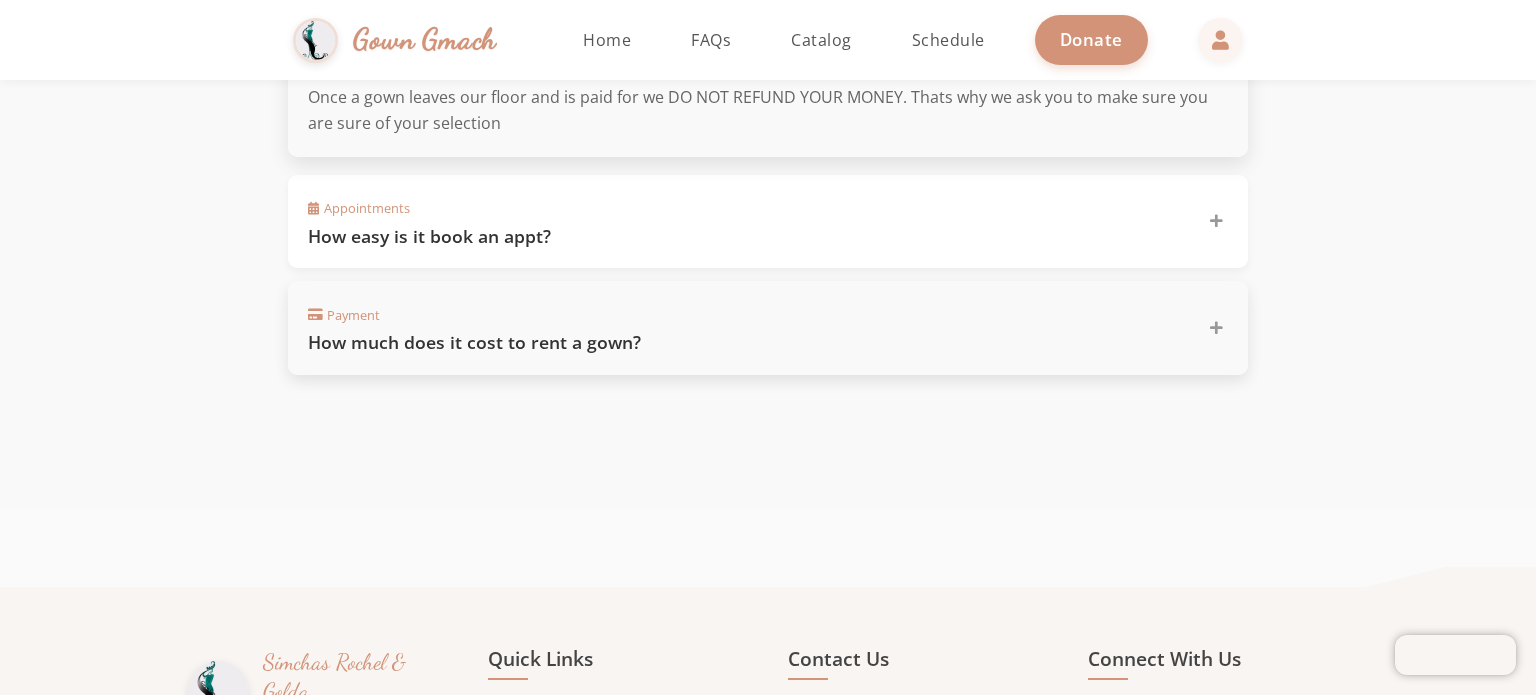 click on "Payment  How much does it cost to rent a gown?" 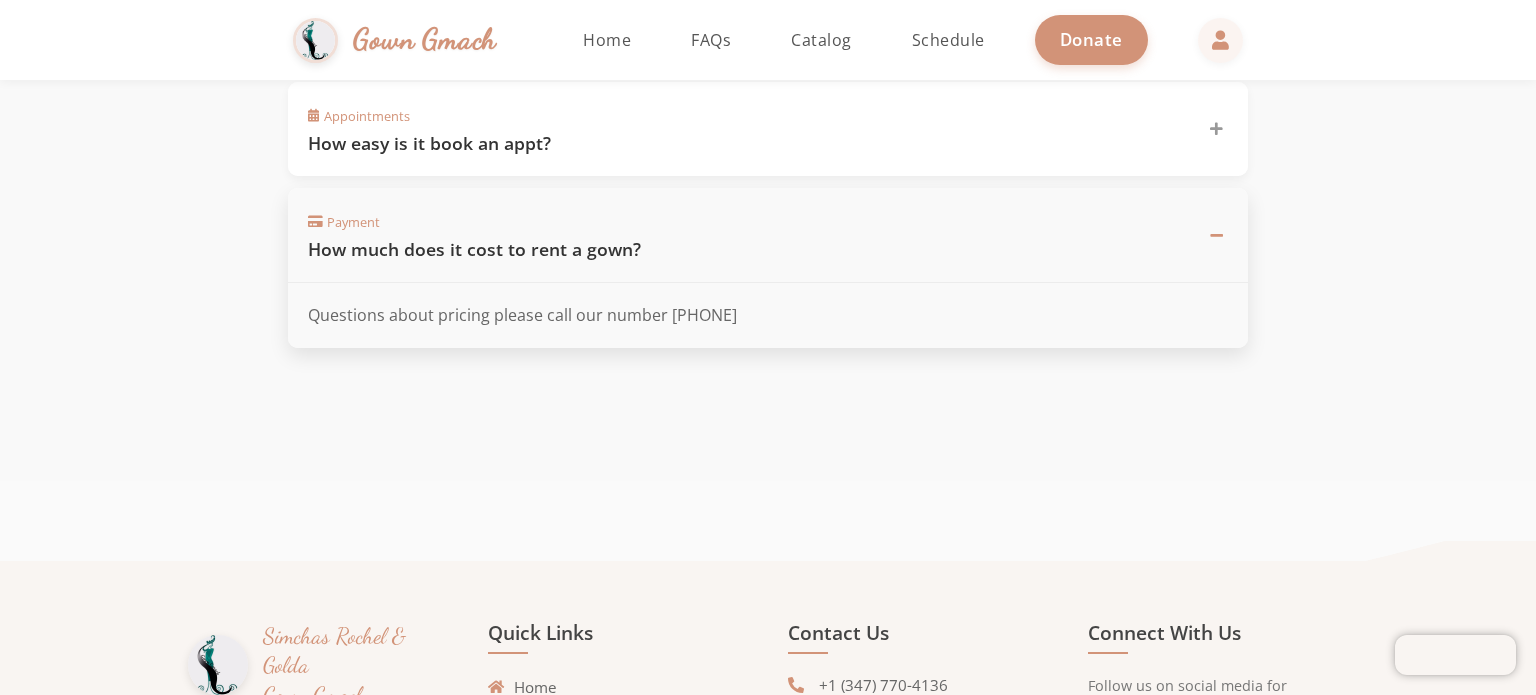 click on "Rental Process  Can I make alterations to the gown? Yes,  we allow alterations as long as its not done in a permanent manner, meaning no cutting of fabric  Rental Process  How many days before my wedding can I take the gown? Usually the gown can leave the floor upto two weeks in advance, we of course work with you when you have other needs to be factored in  Rental Process  Can a gown be borrowed for a wedding overseas? Yes, we just ask for a deposit to be held against it till its returned to us  Rental Process  Do you have gowns for the bride? No sorry, only for the family and bridesmaids  Rental Process  What sizes do you carry? 0-26  Rental Process  Do you have gowns for little kids? No we have gowns for preteens, teens and adults  Appointments  How far in advance of my simcha do i book an appointment? We ask people to come to us when there wedding is within 2 months time  Rental Process  Can we send pictures of gowns to customers? We dont send pics, we advise to come in and try on for size.   Payment" 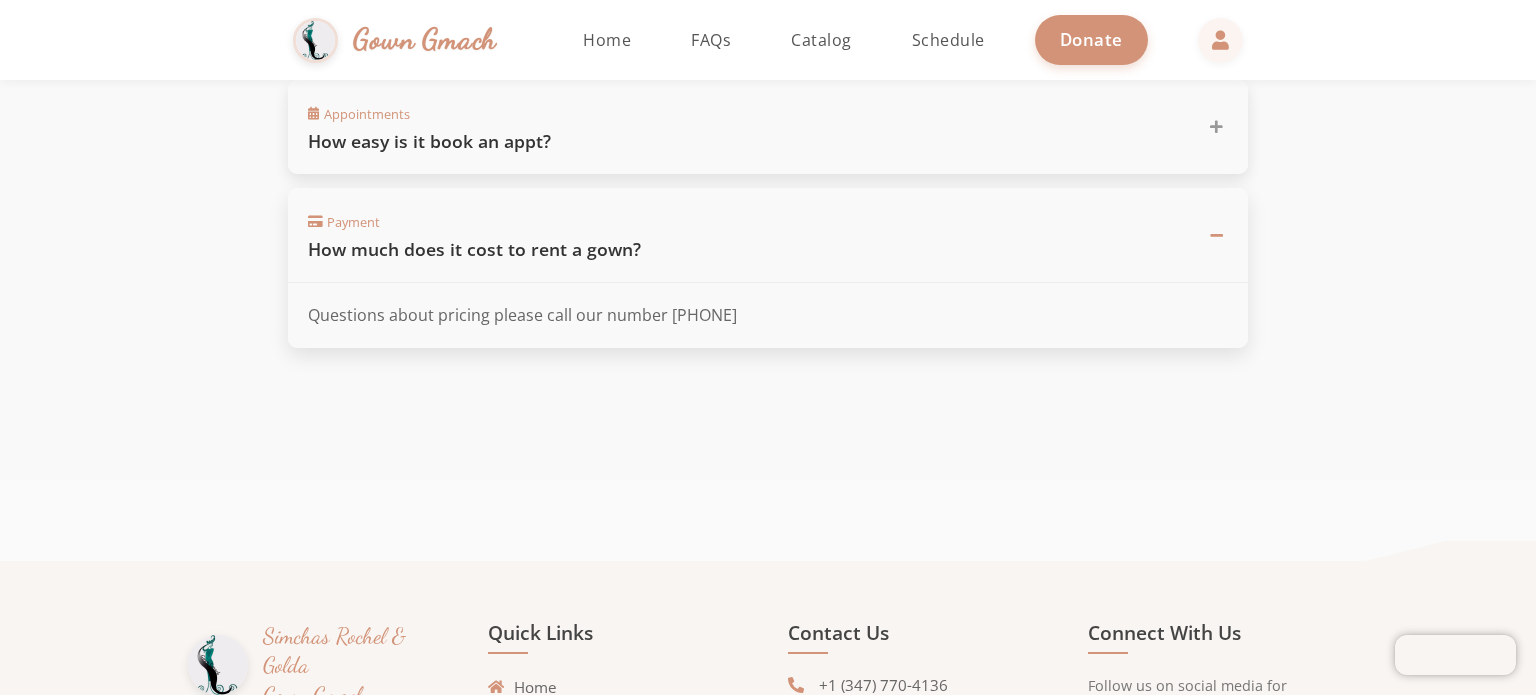 click on "How easy is it book an appt?" 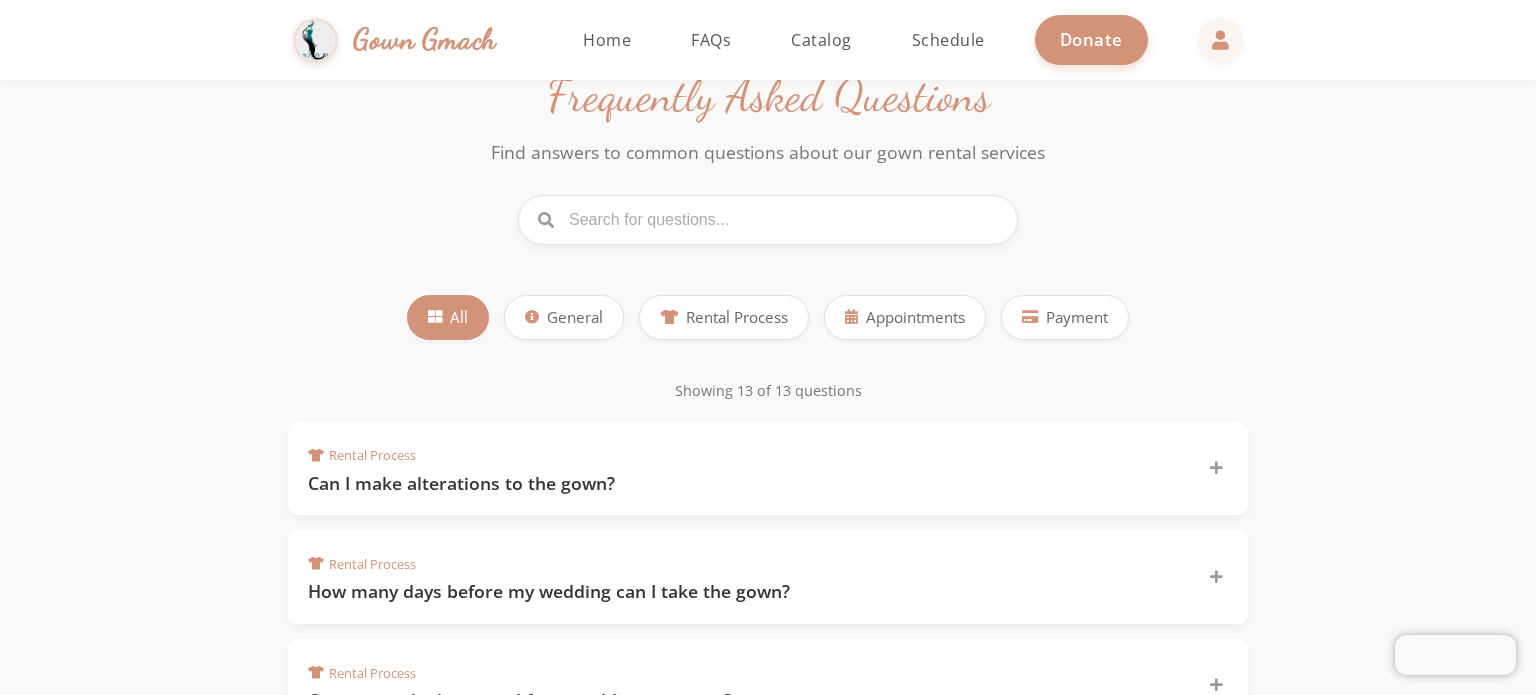 scroll, scrollTop: 0, scrollLeft: 0, axis: both 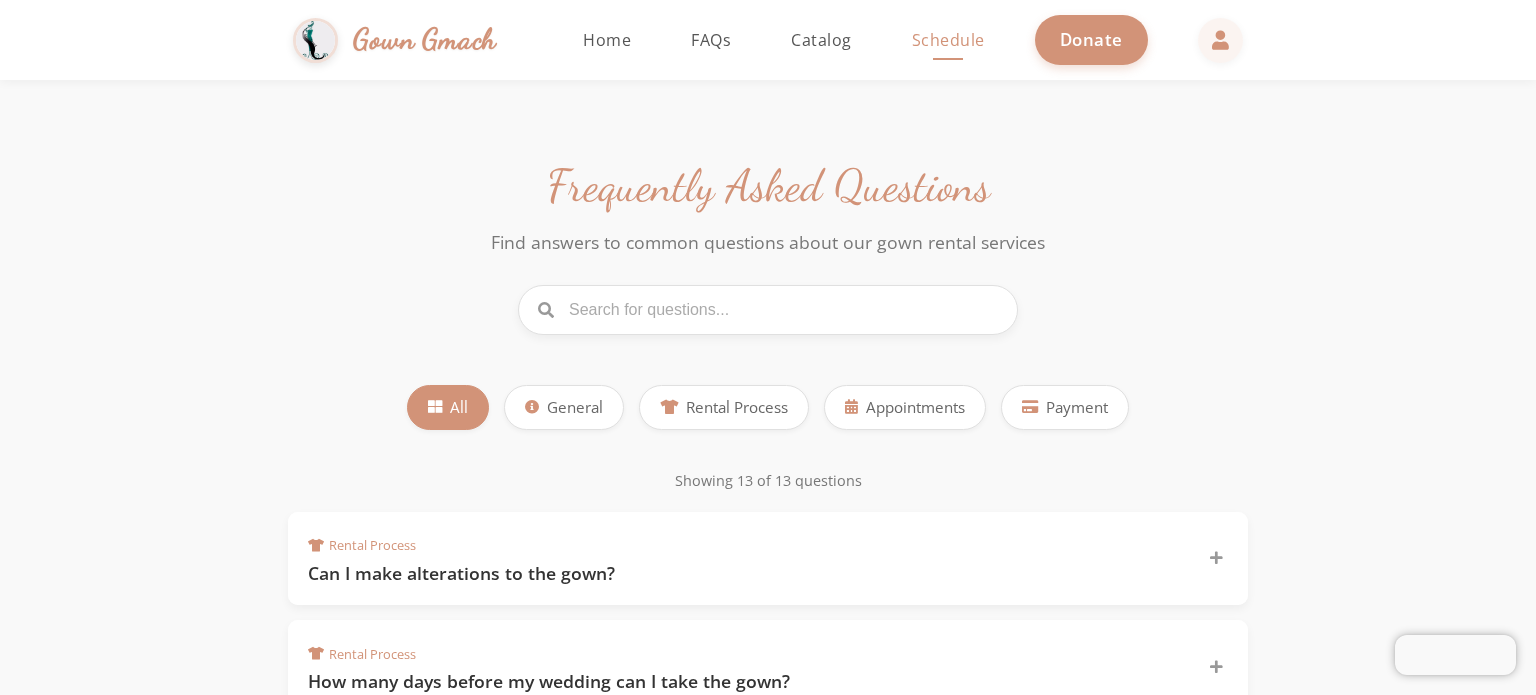 click on "Schedule" 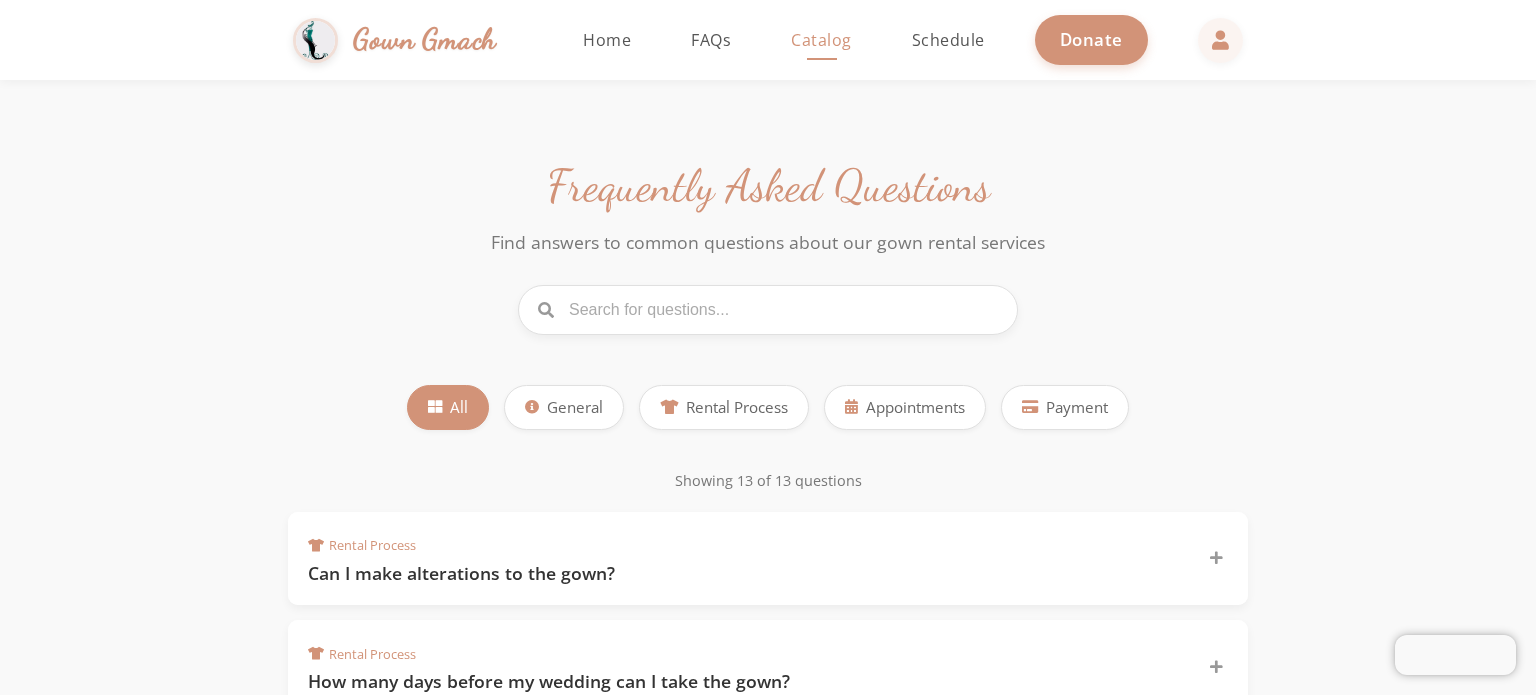 click on "Catalog" 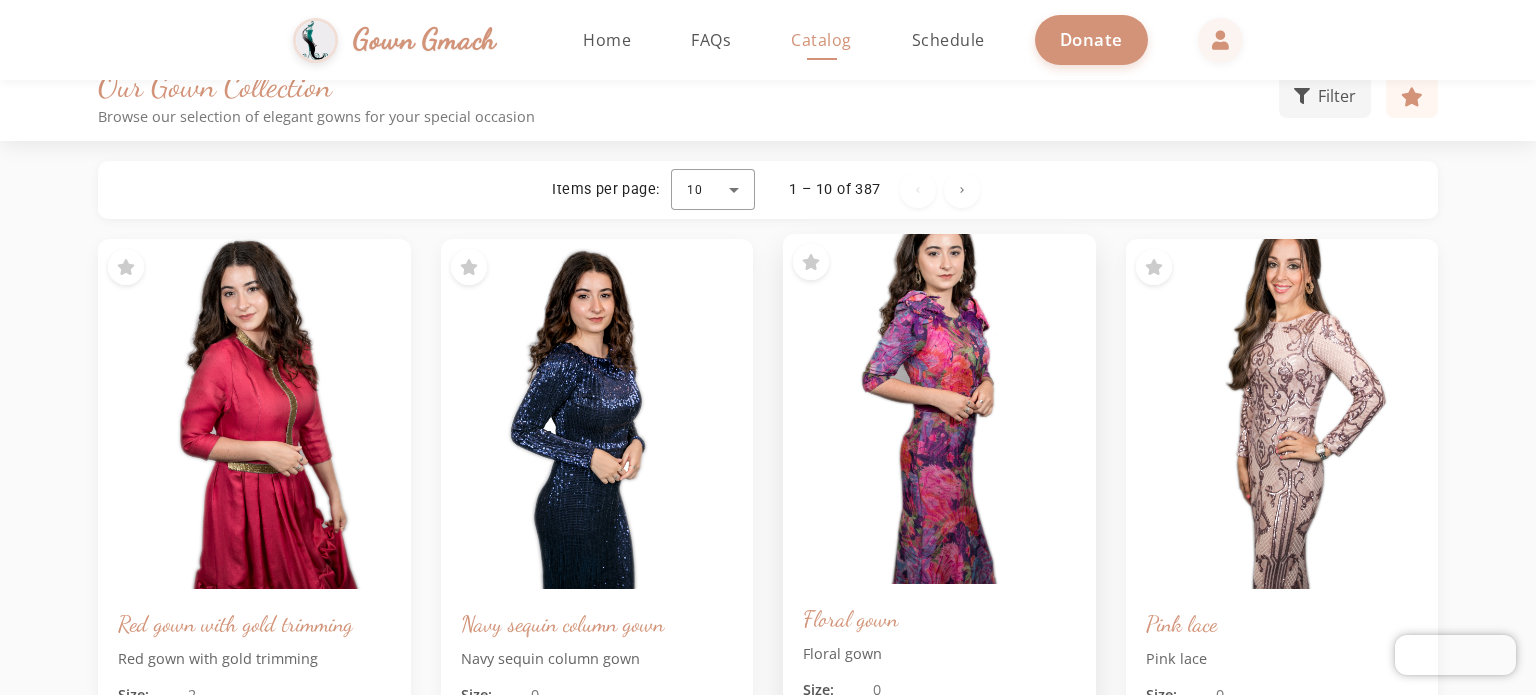 scroll, scrollTop: 0, scrollLeft: 0, axis: both 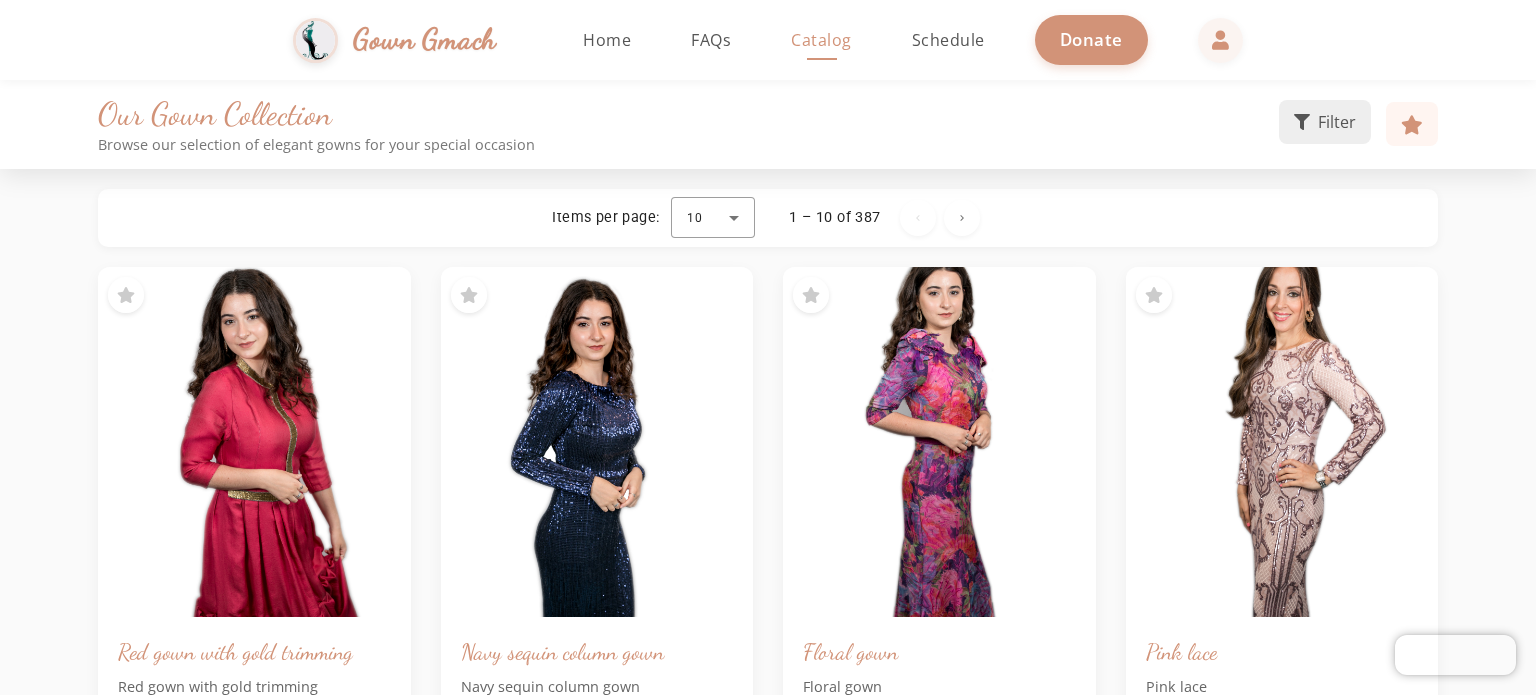 click on "Filter" 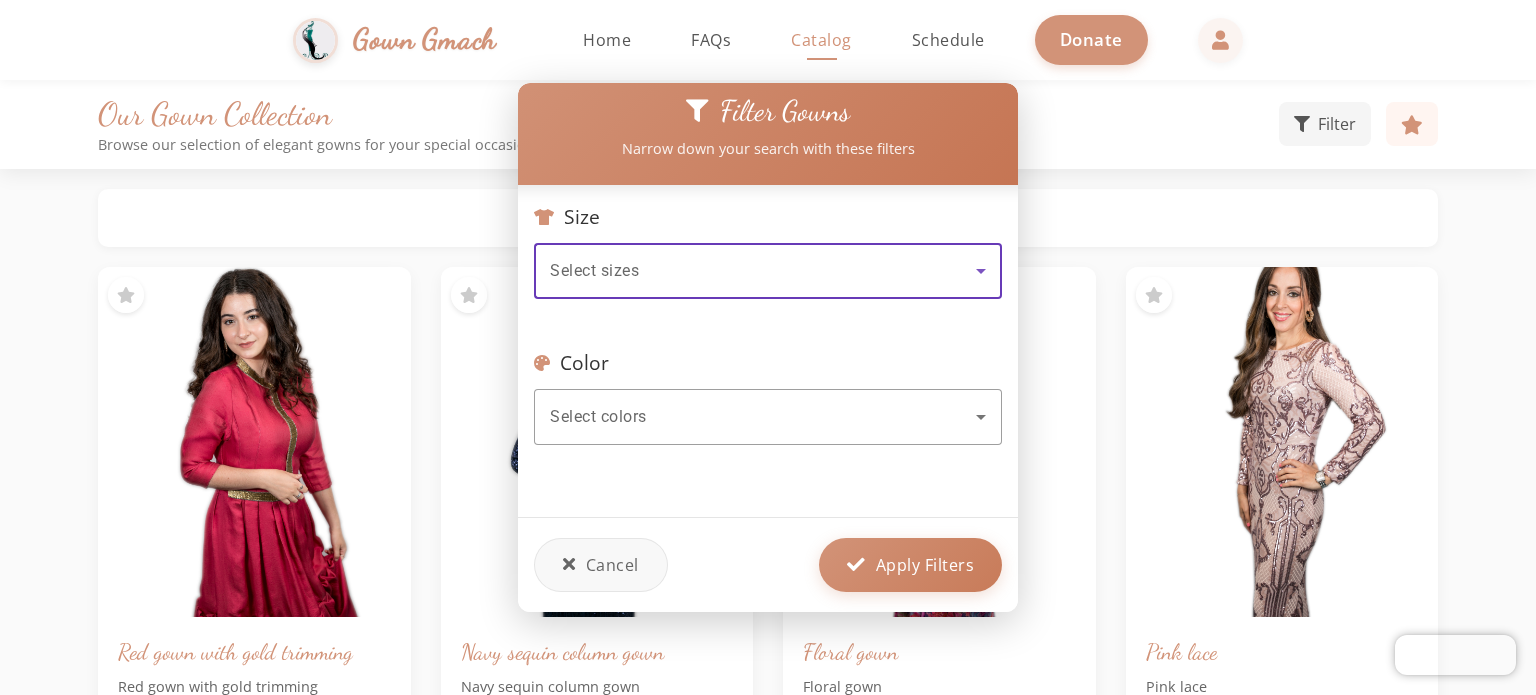 click on "Select sizes" at bounding box center (763, 271) 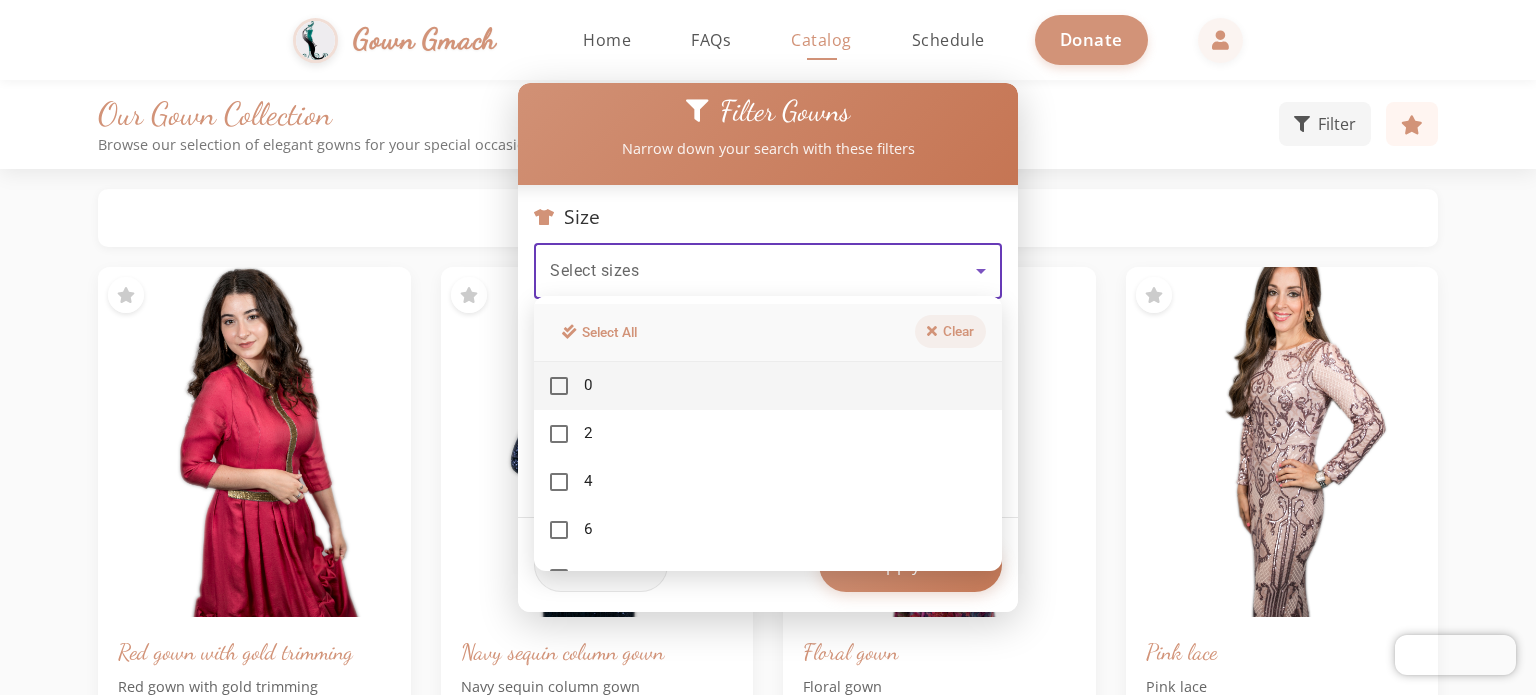 click on "Clear" at bounding box center (950, 331) 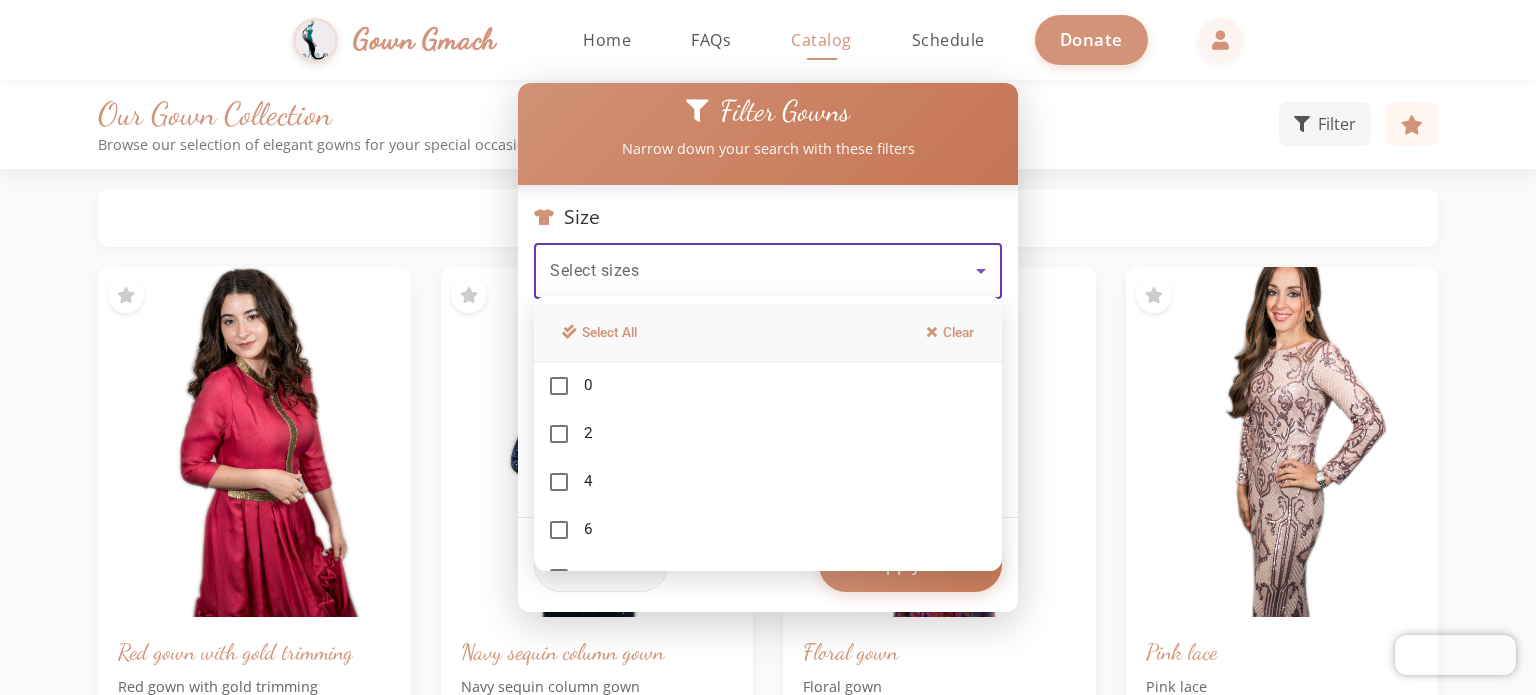 click at bounding box center (768, 347) 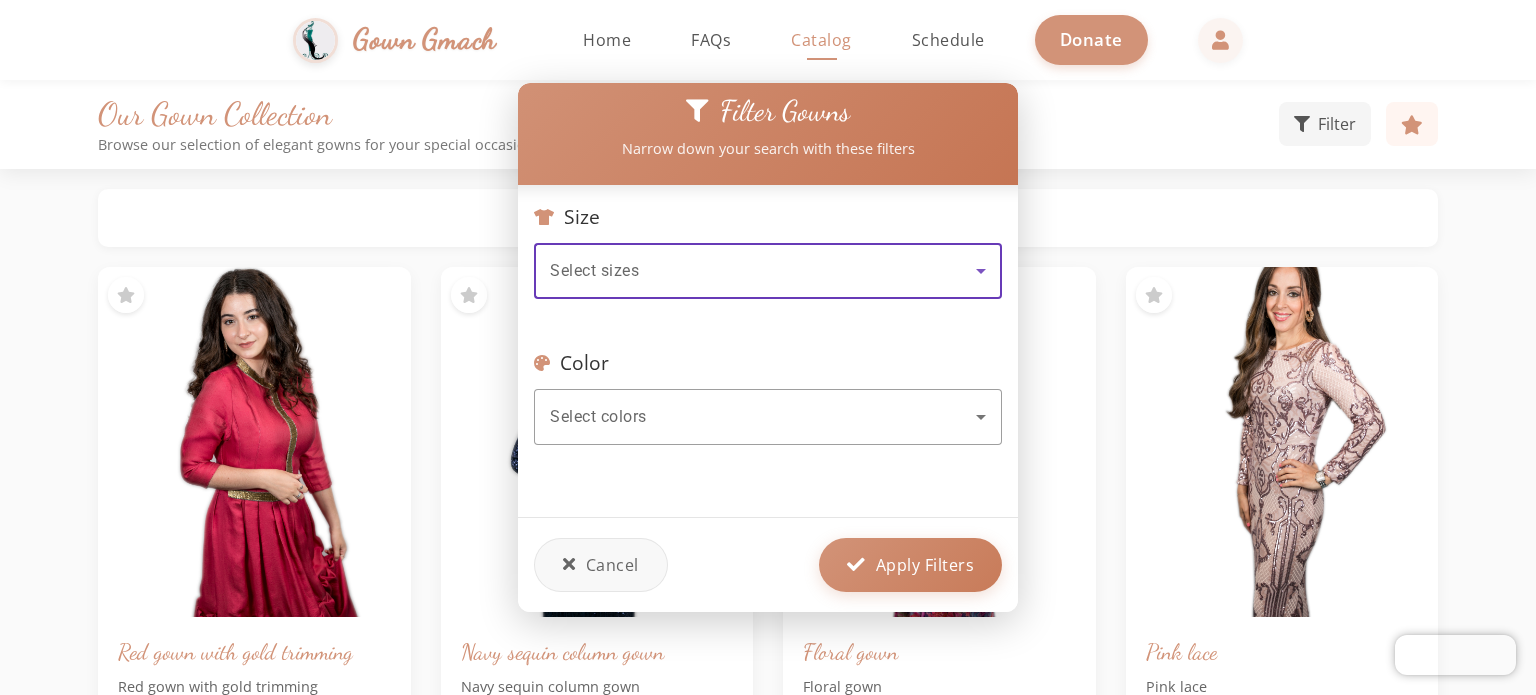 click 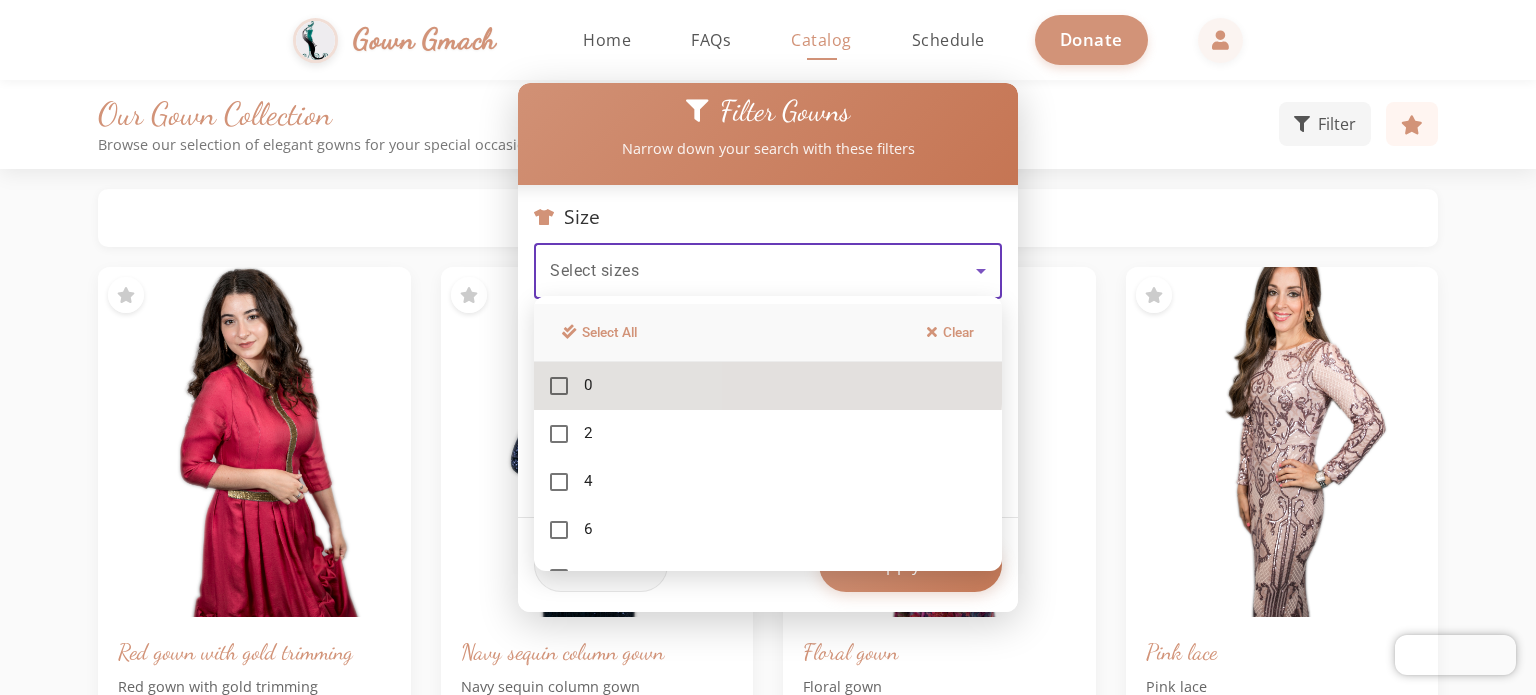 click on "0" at bounding box center [768, 386] 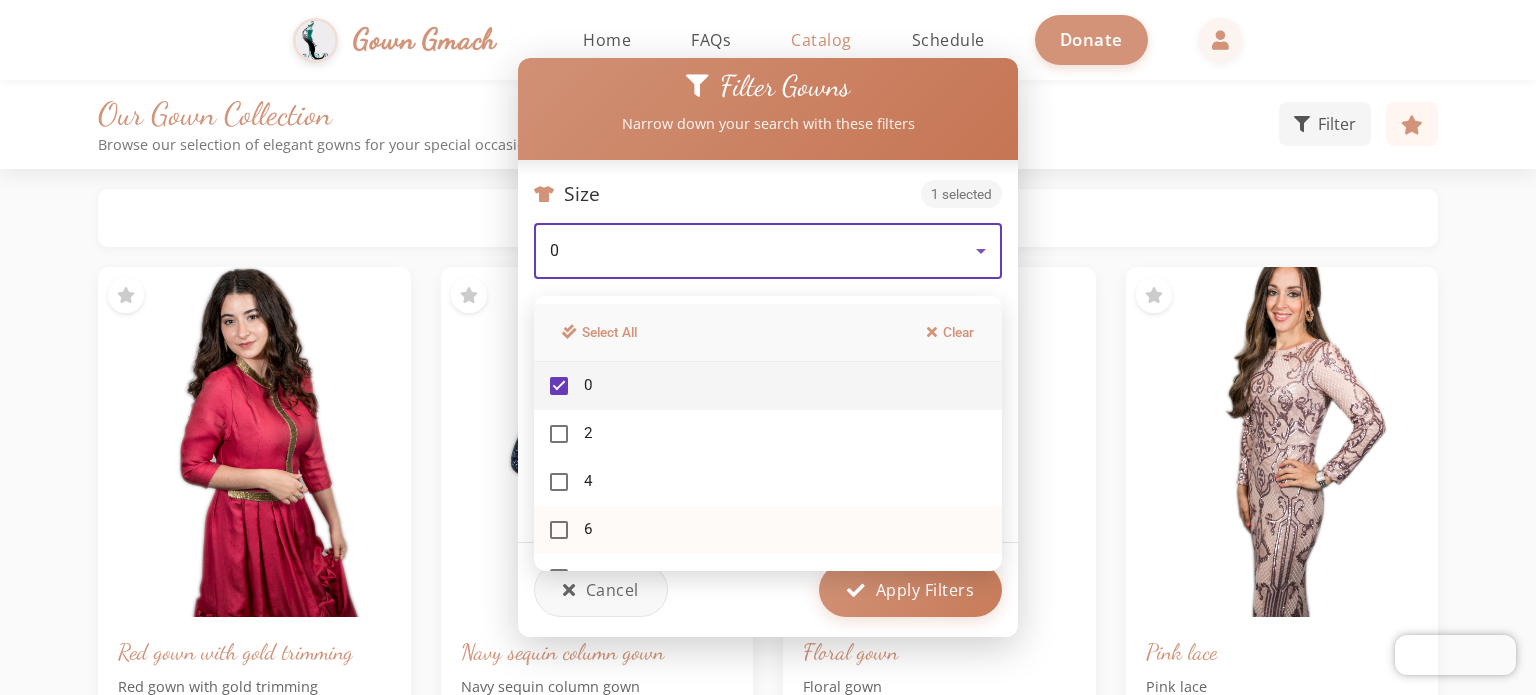 click on "6" at bounding box center [768, 530] 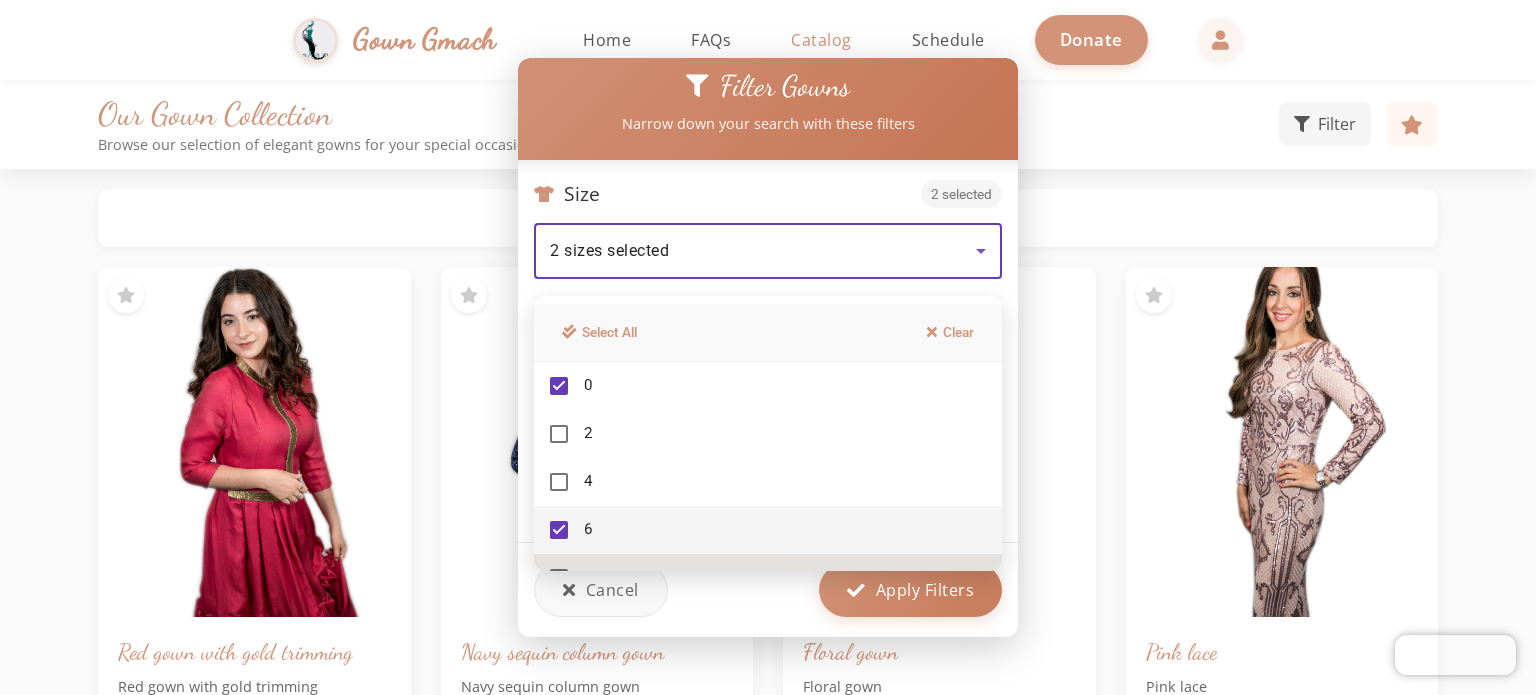 click on "8" at bounding box center [768, 578] 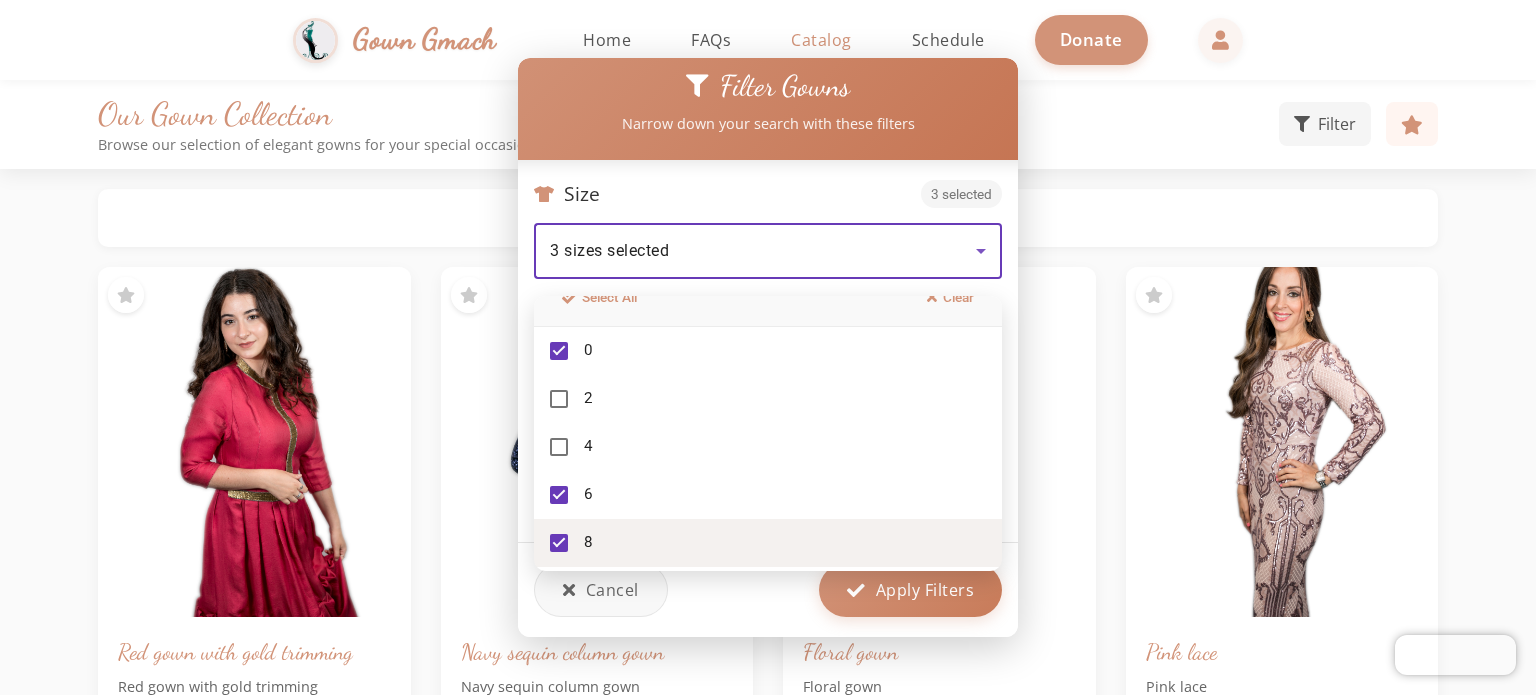click on "8" at bounding box center [768, 543] 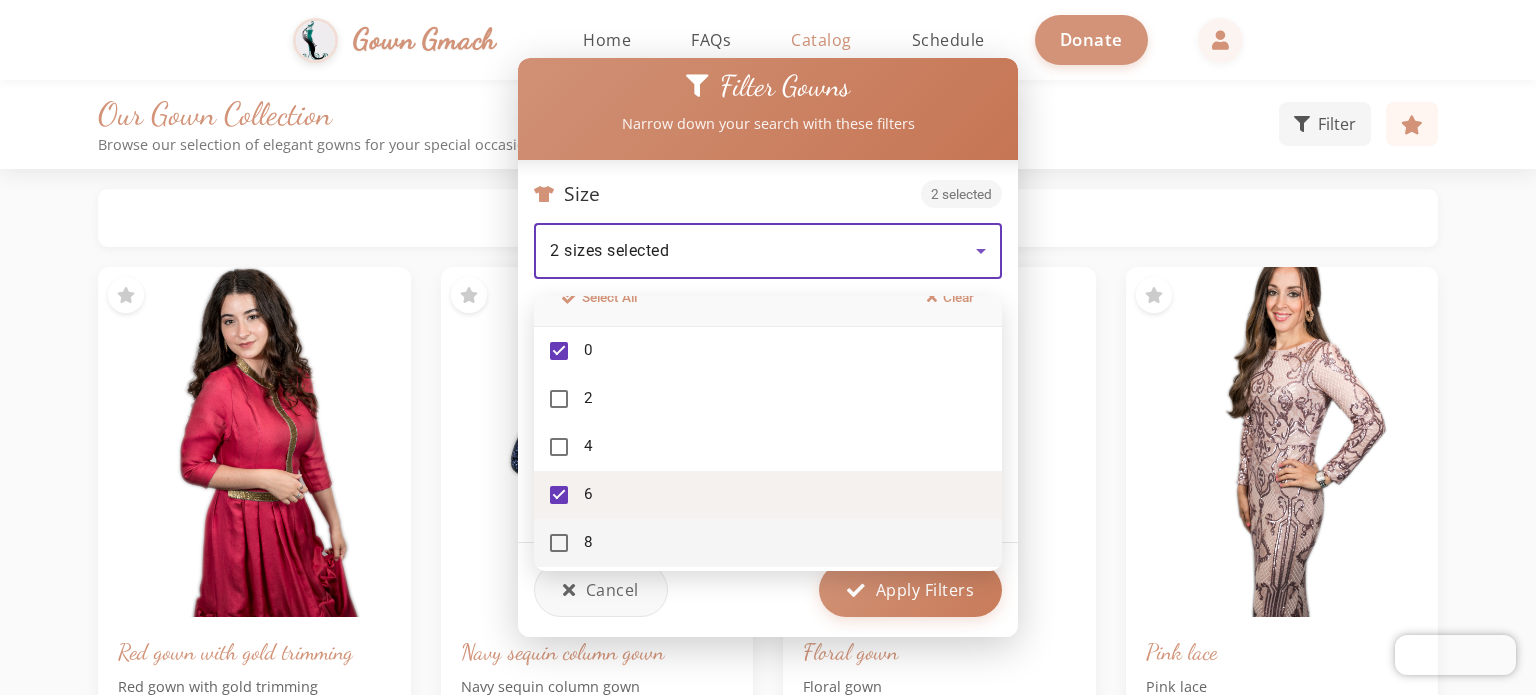 drag, startPoint x: 648, startPoint y: 480, endPoint x: 653, endPoint y: 463, distance: 17.720045 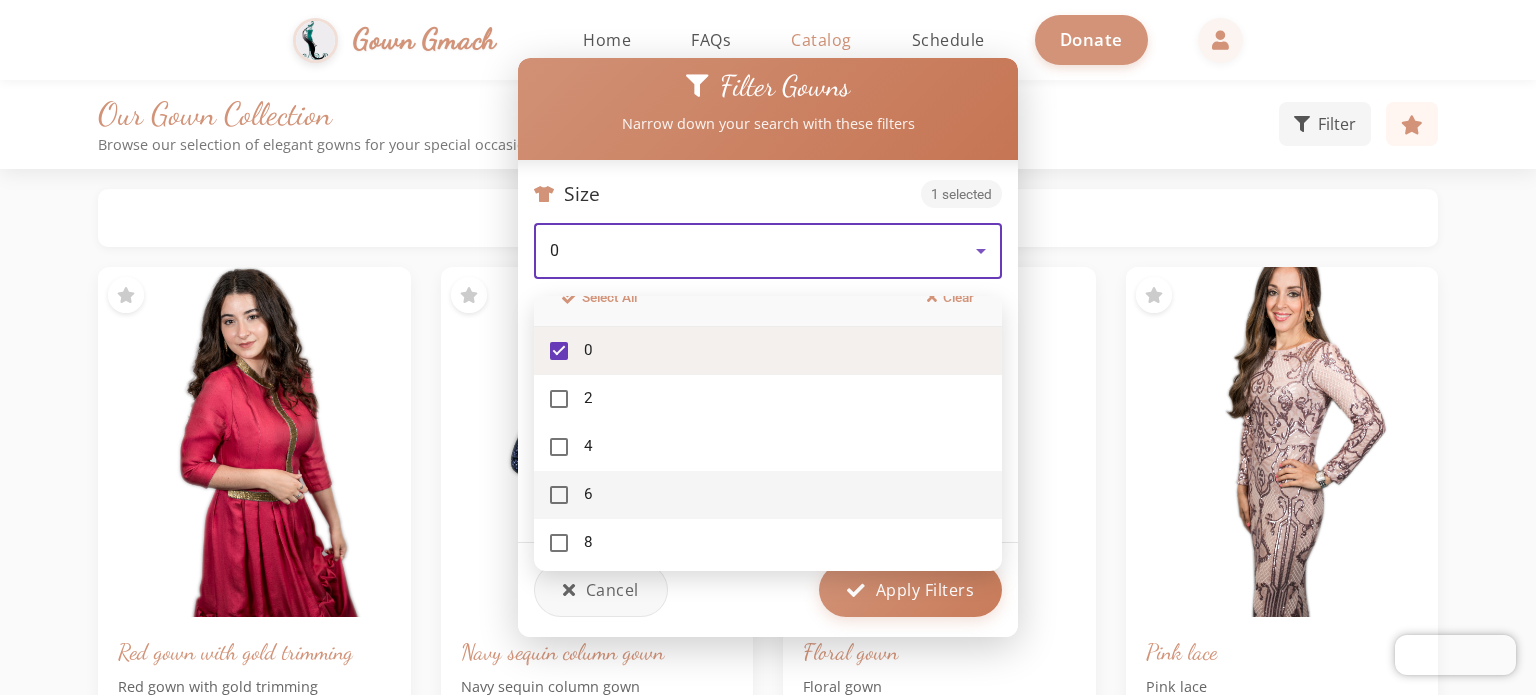 click on "0" at bounding box center (768, 351) 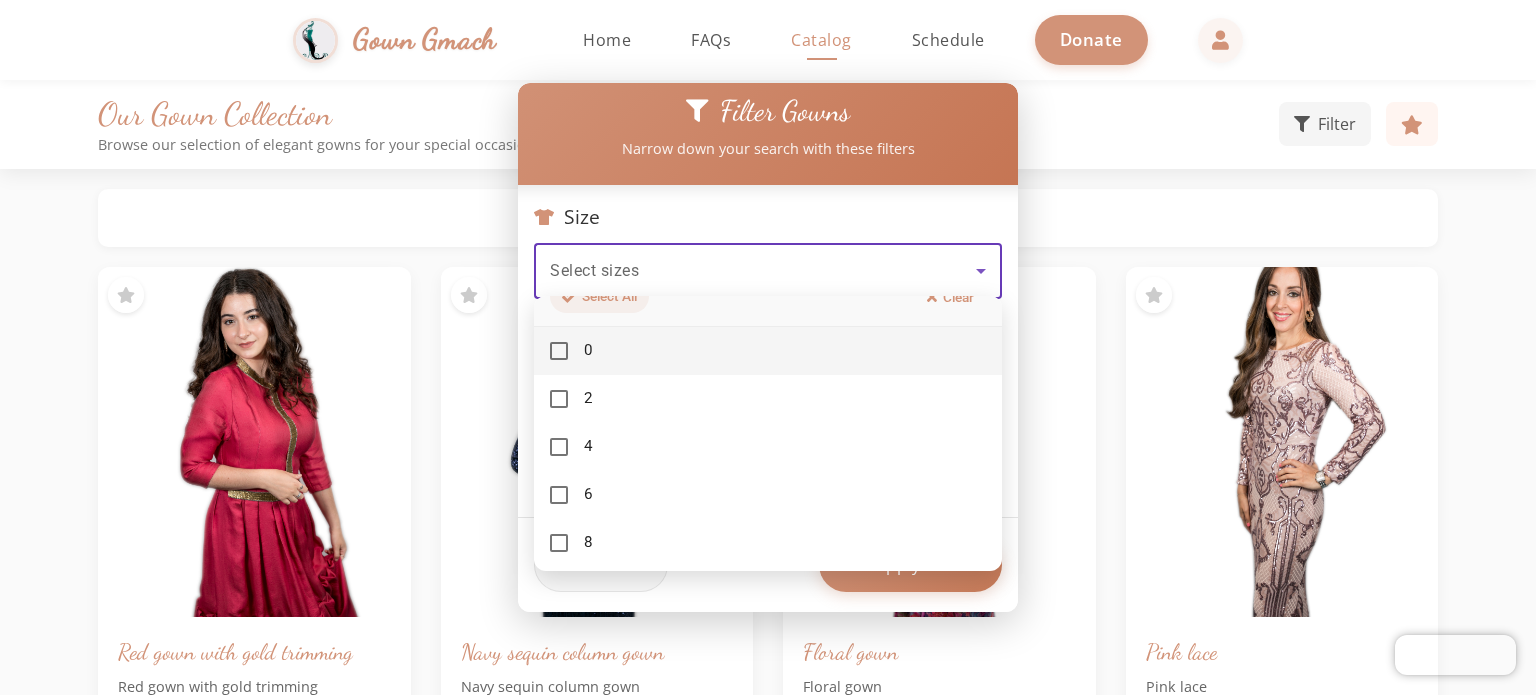 click on "Select All" at bounding box center (599, 296) 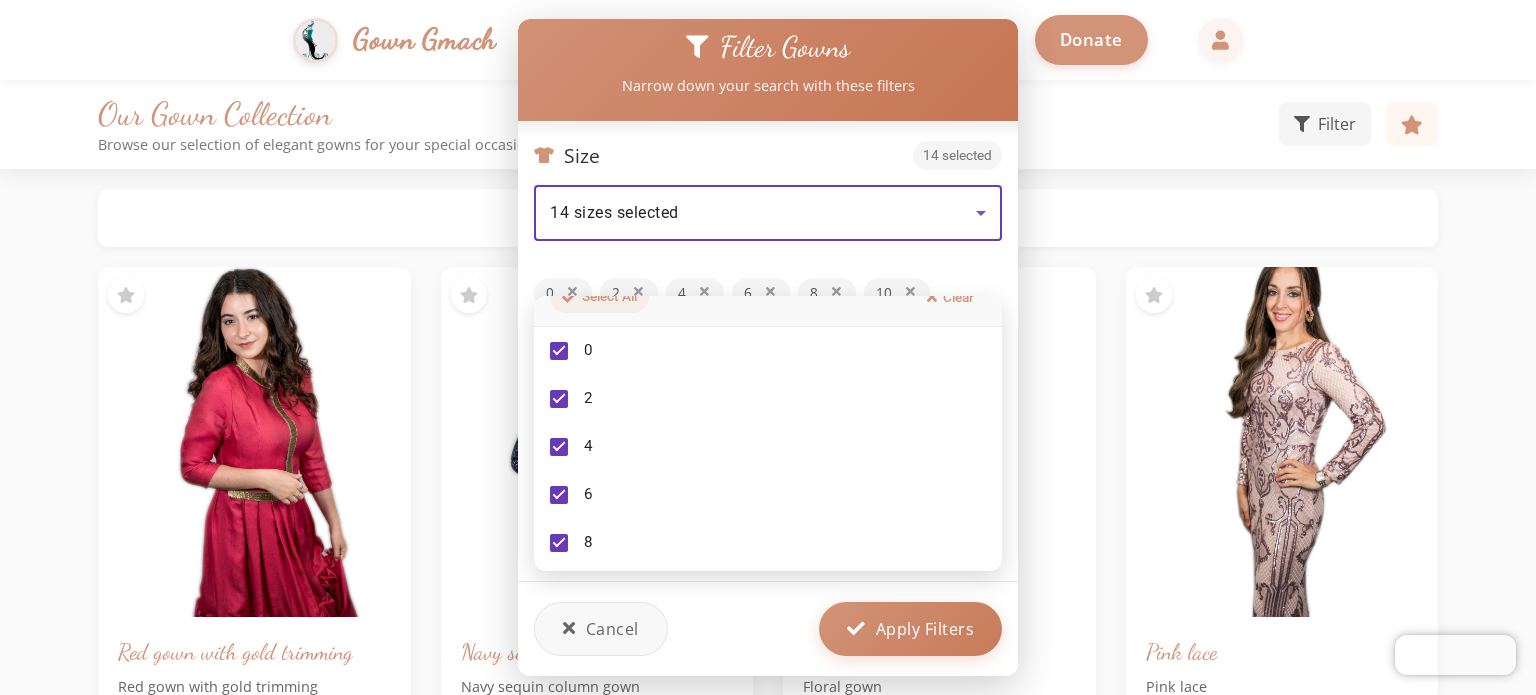 click on "Select All" at bounding box center [599, 296] 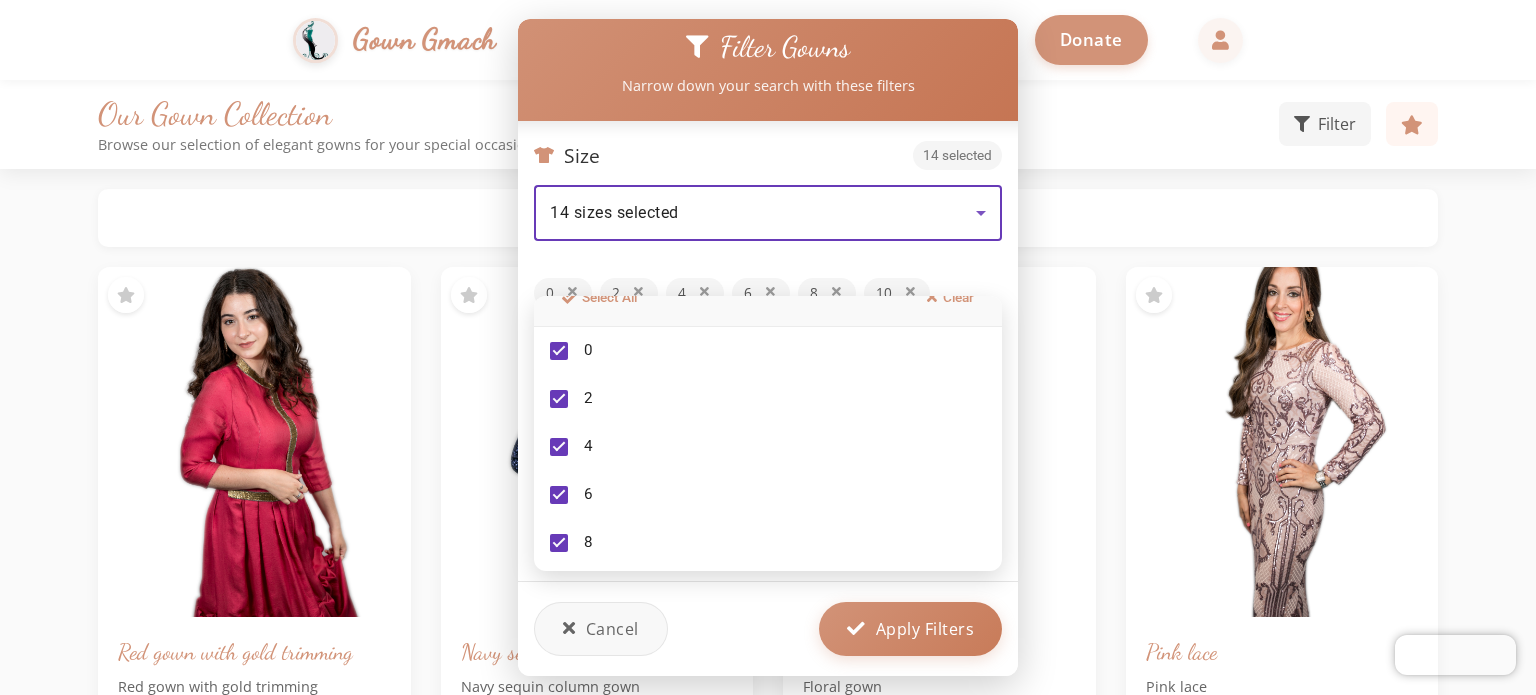 click at bounding box center (768, 347) 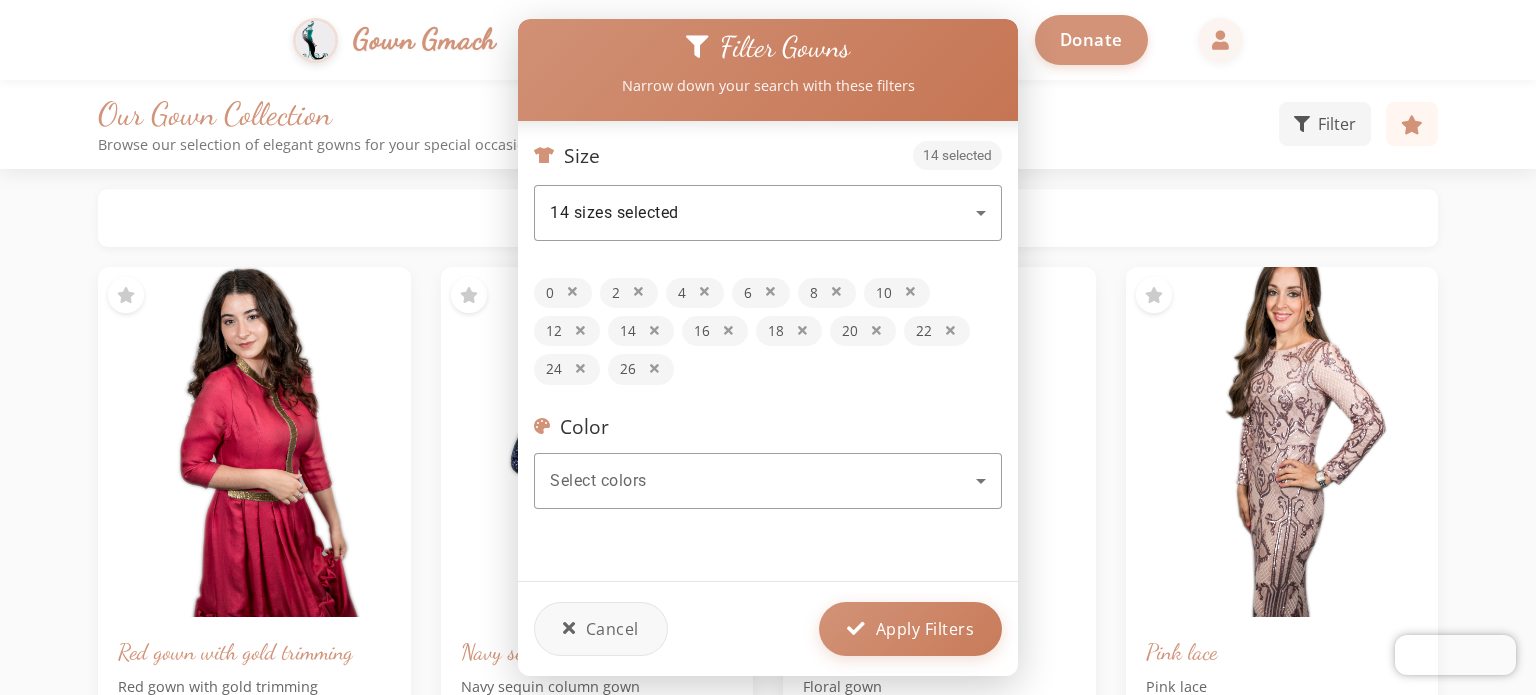 click at bounding box center [572, 292] 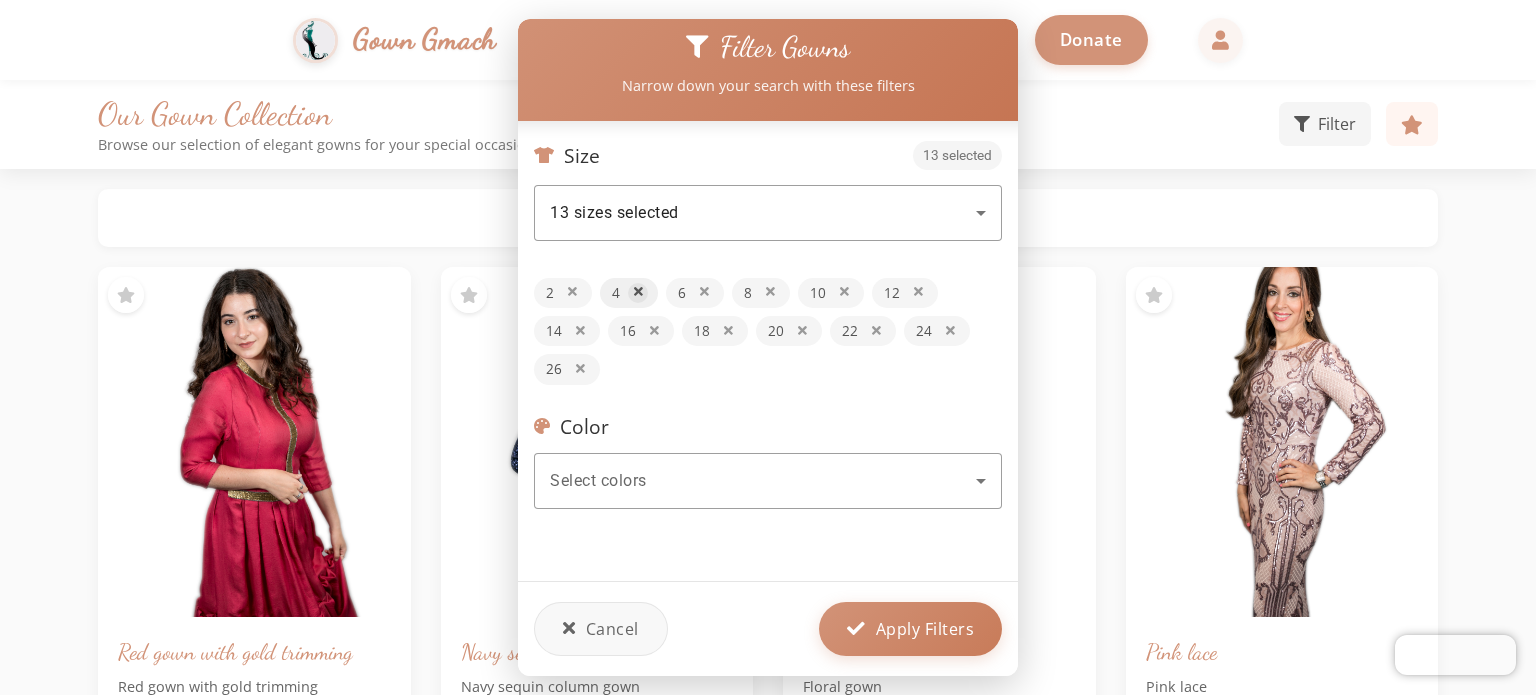 click at bounding box center (638, 292) 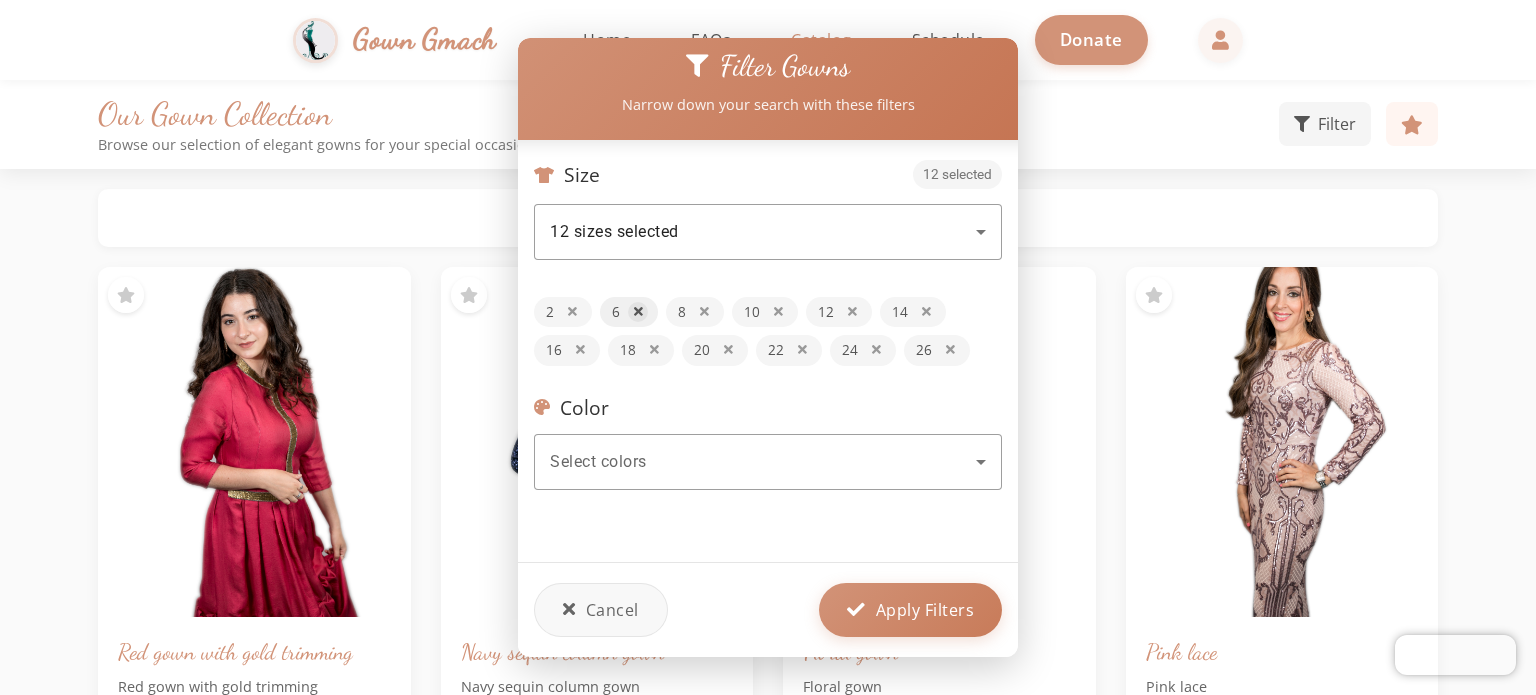 click at bounding box center [638, 312] 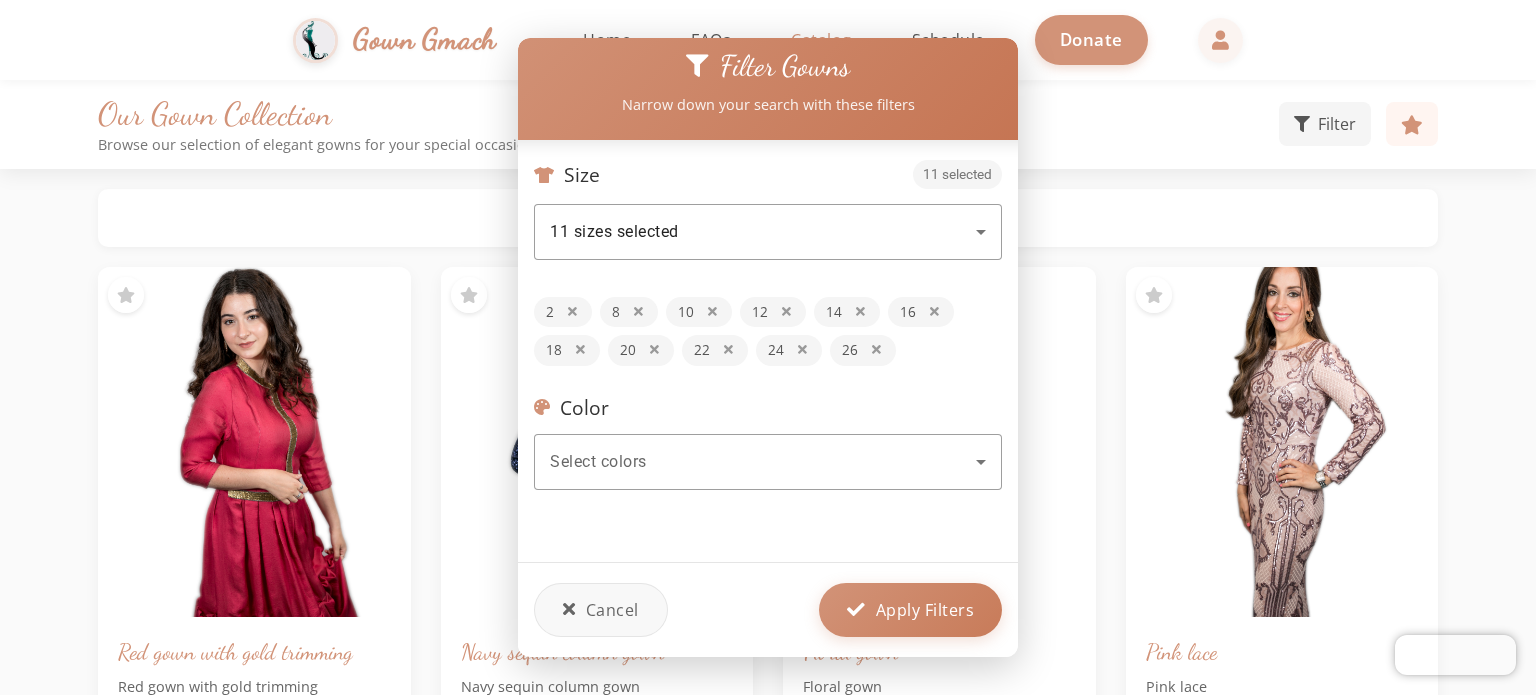 click at bounding box center (638, 312) 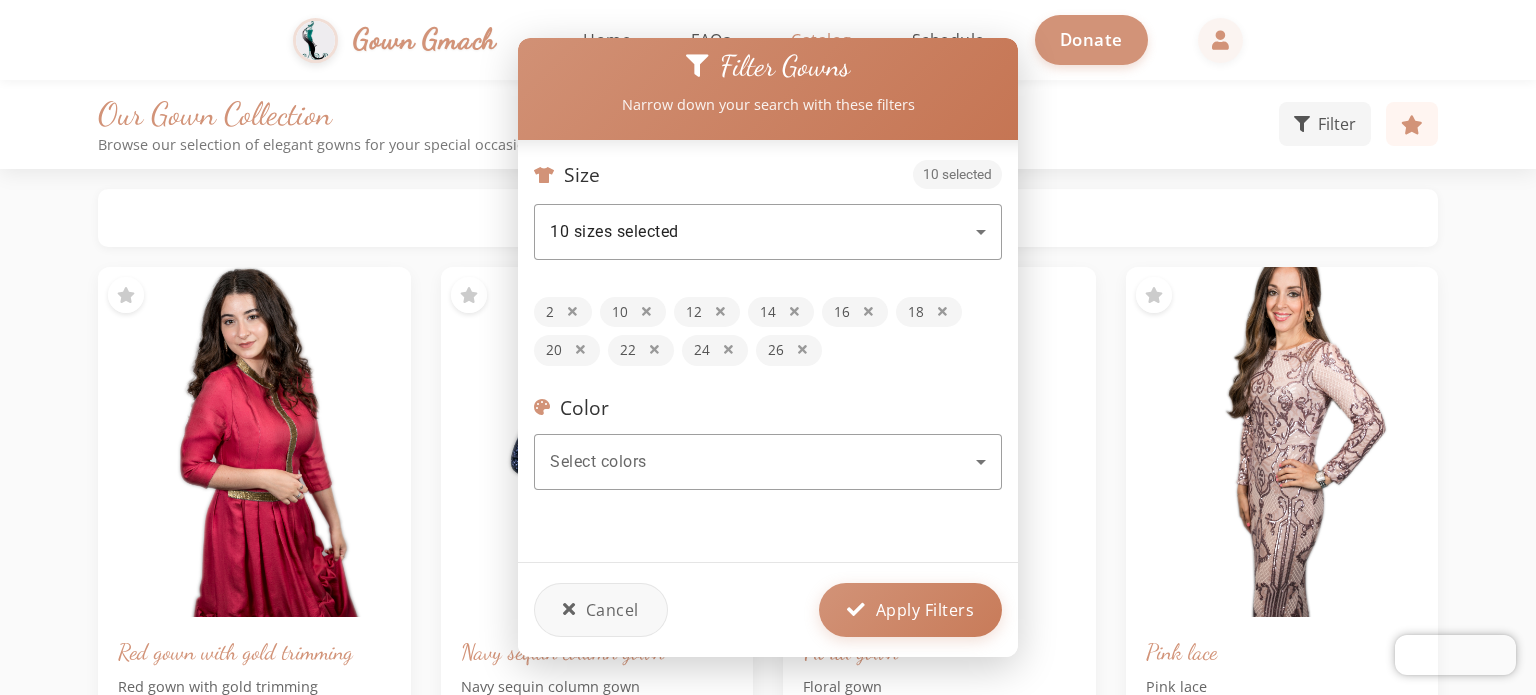 click on "10" at bounding box center (633, 312) 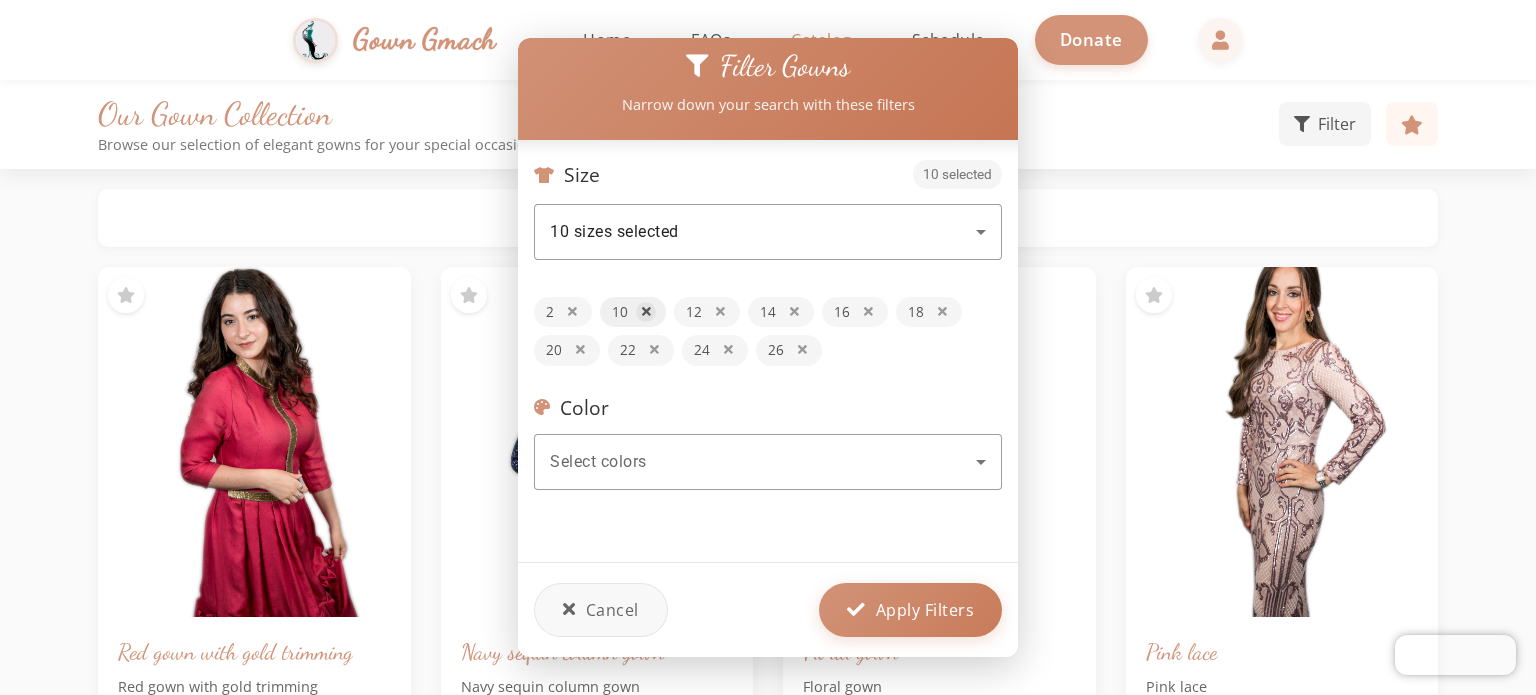 click at bounding box center (646, 312) 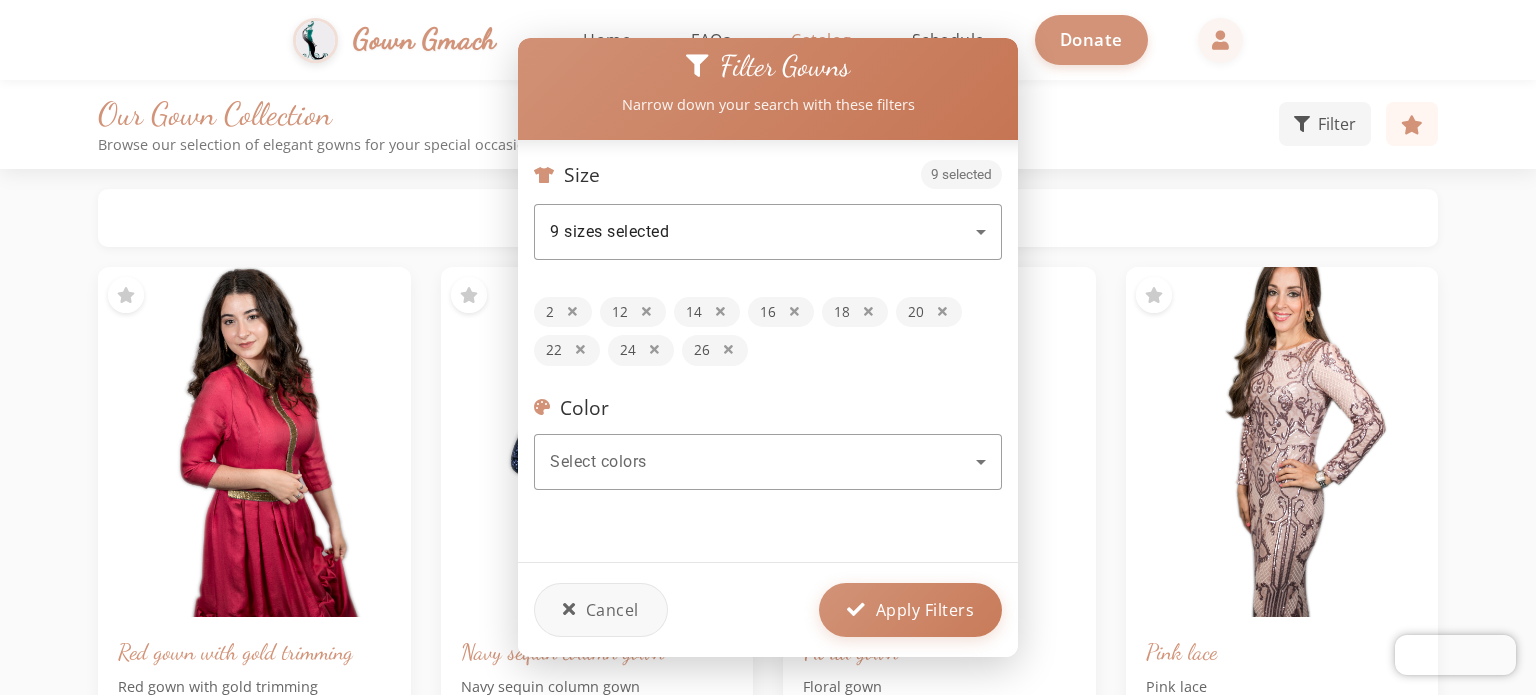 click at bounding box center (646, 312) 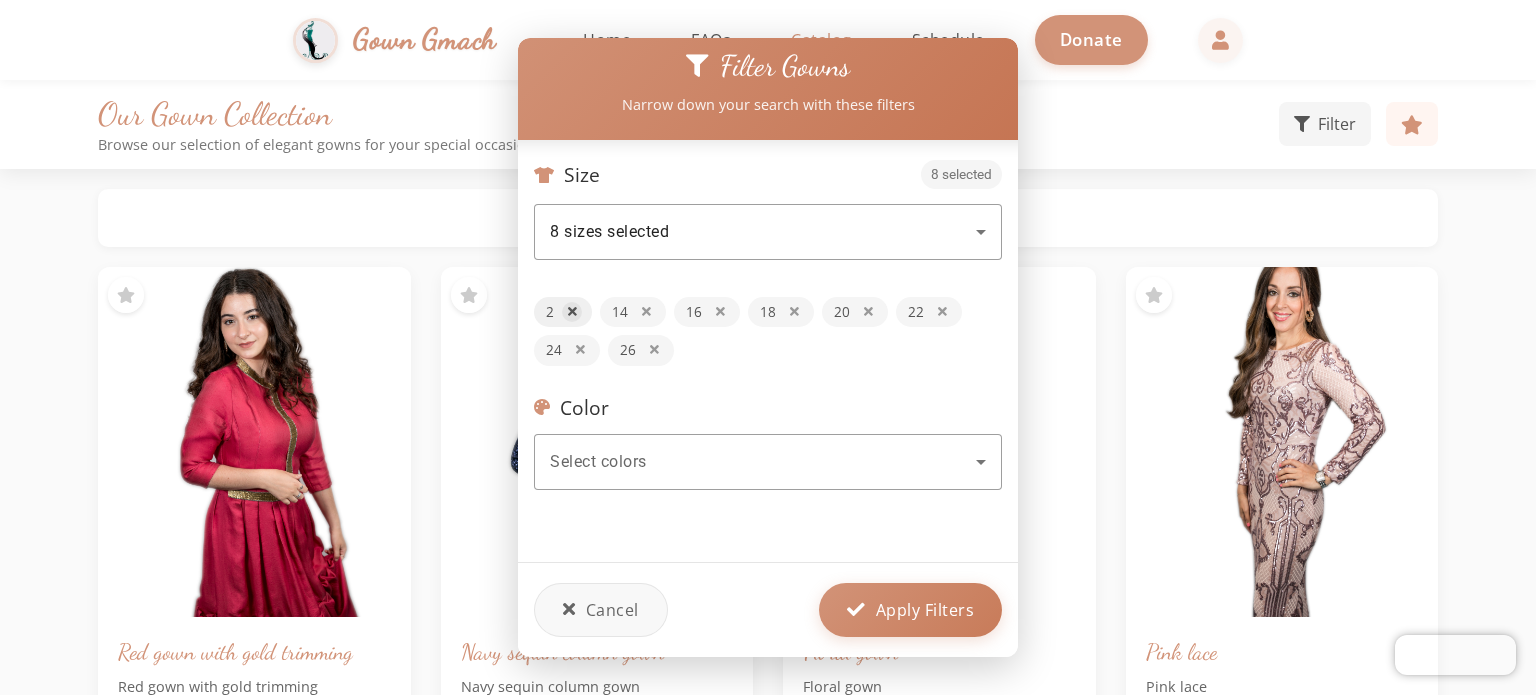 click at bounding box center (572, 312) 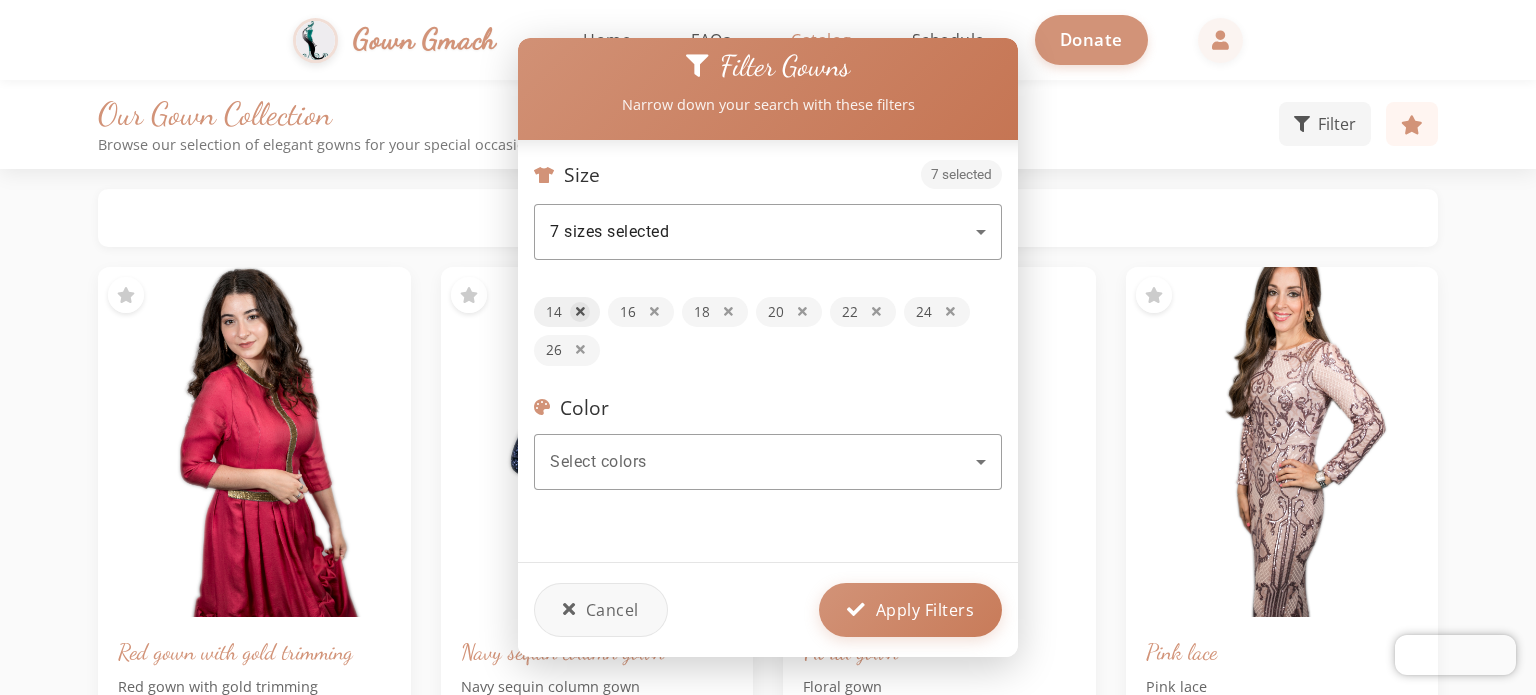 click at bounding box center [580, 312] 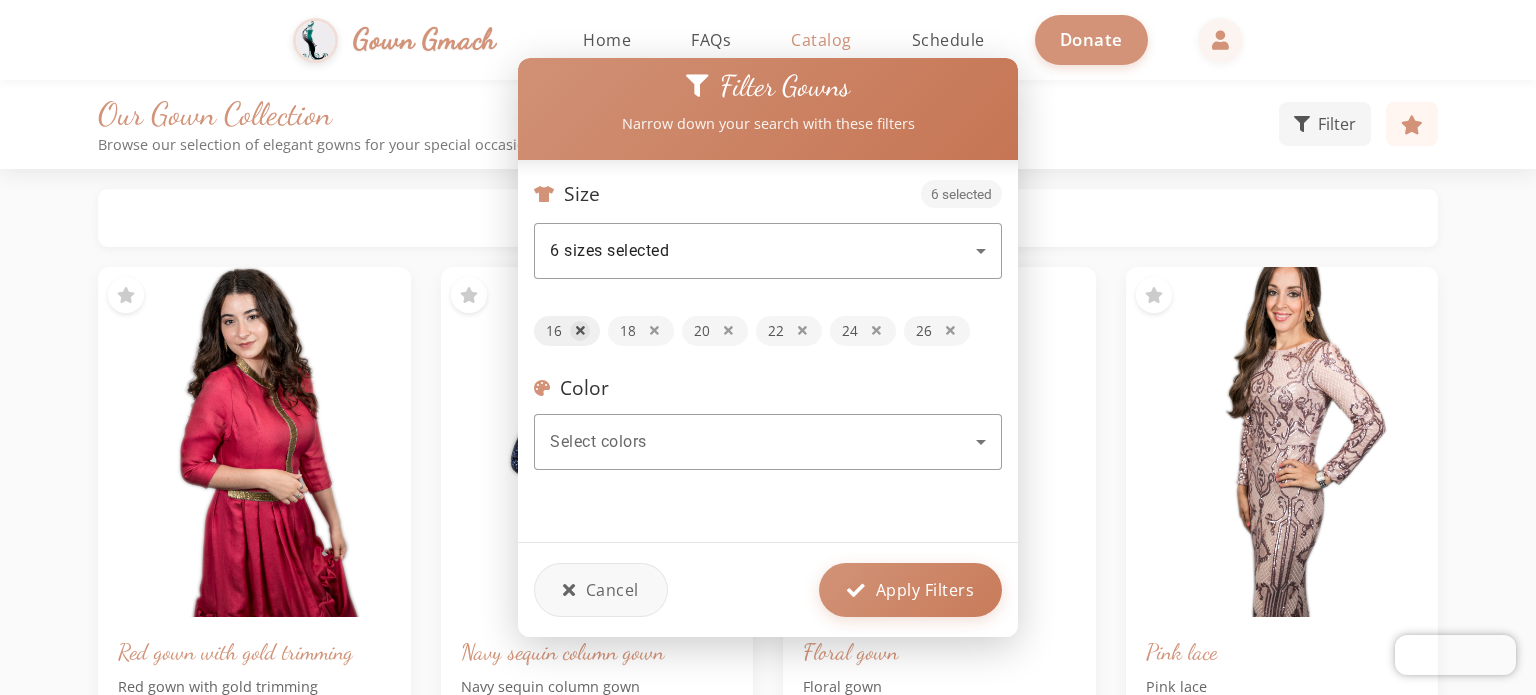 click at bounding box center (580, 331) 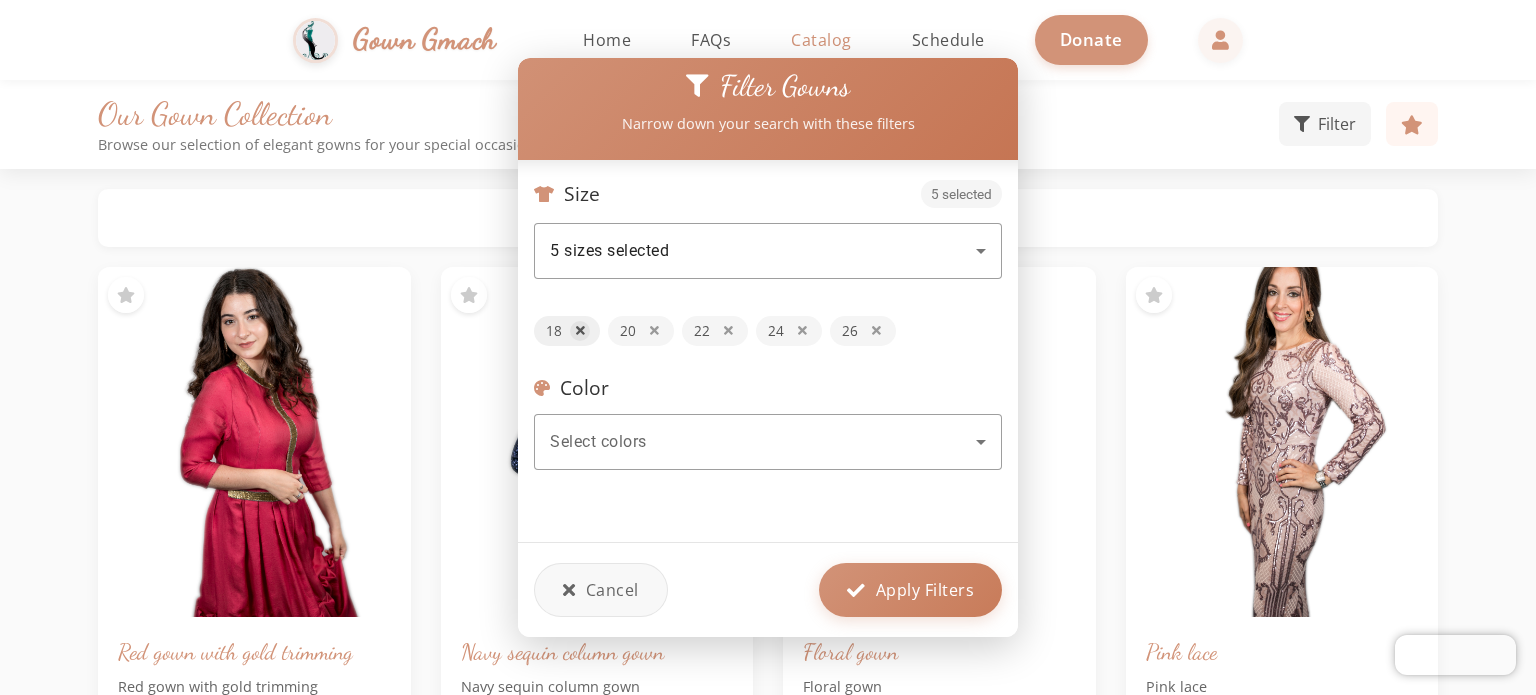 click at bounding box center (580, 331) 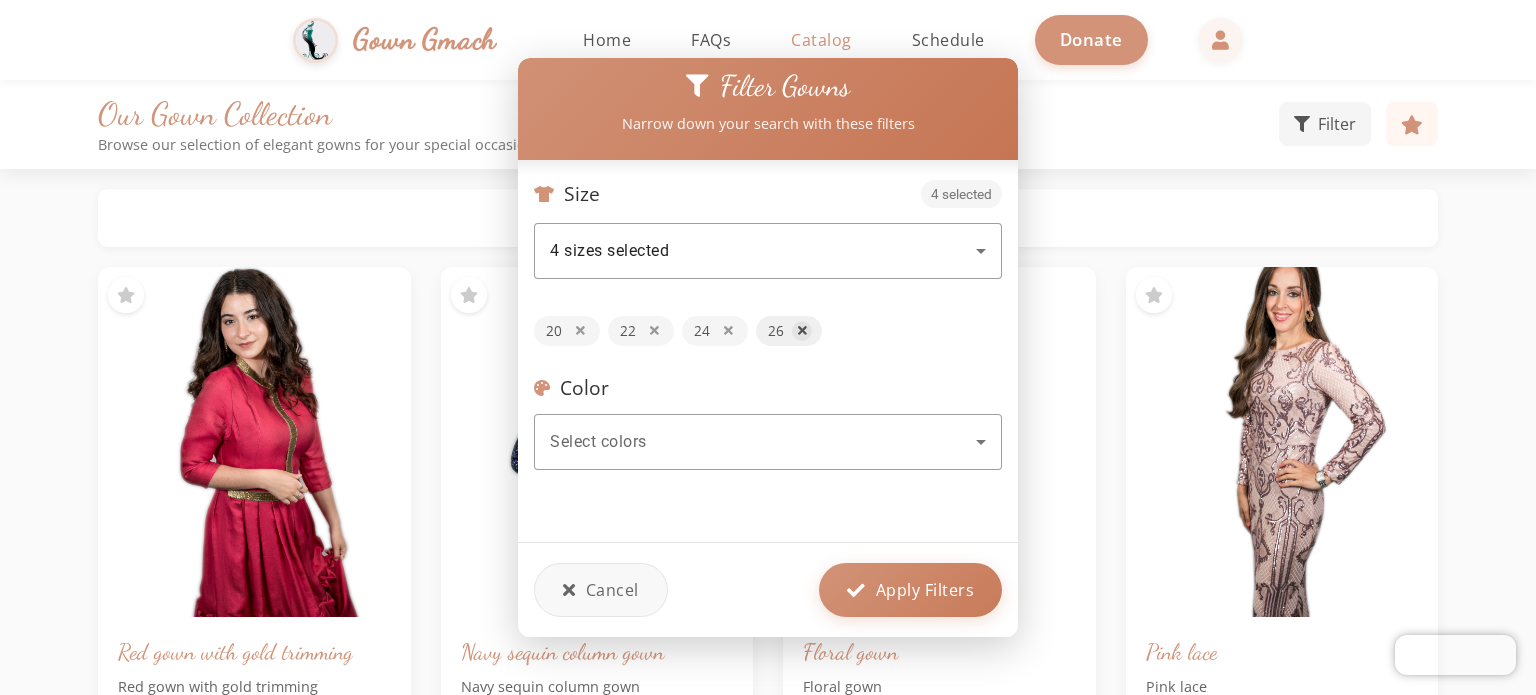 click at bounding box center [802, 331] 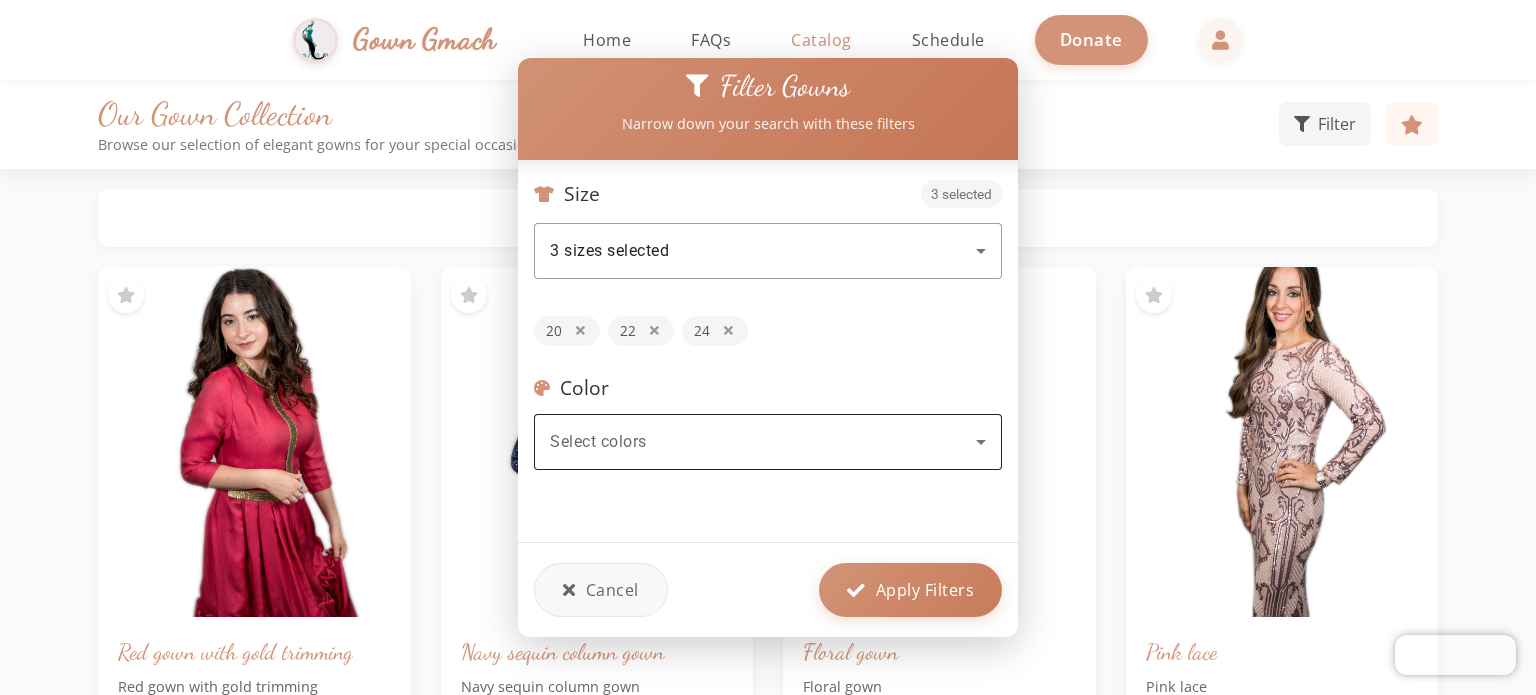 click on "Select colors" at bounding box center [768, 442] 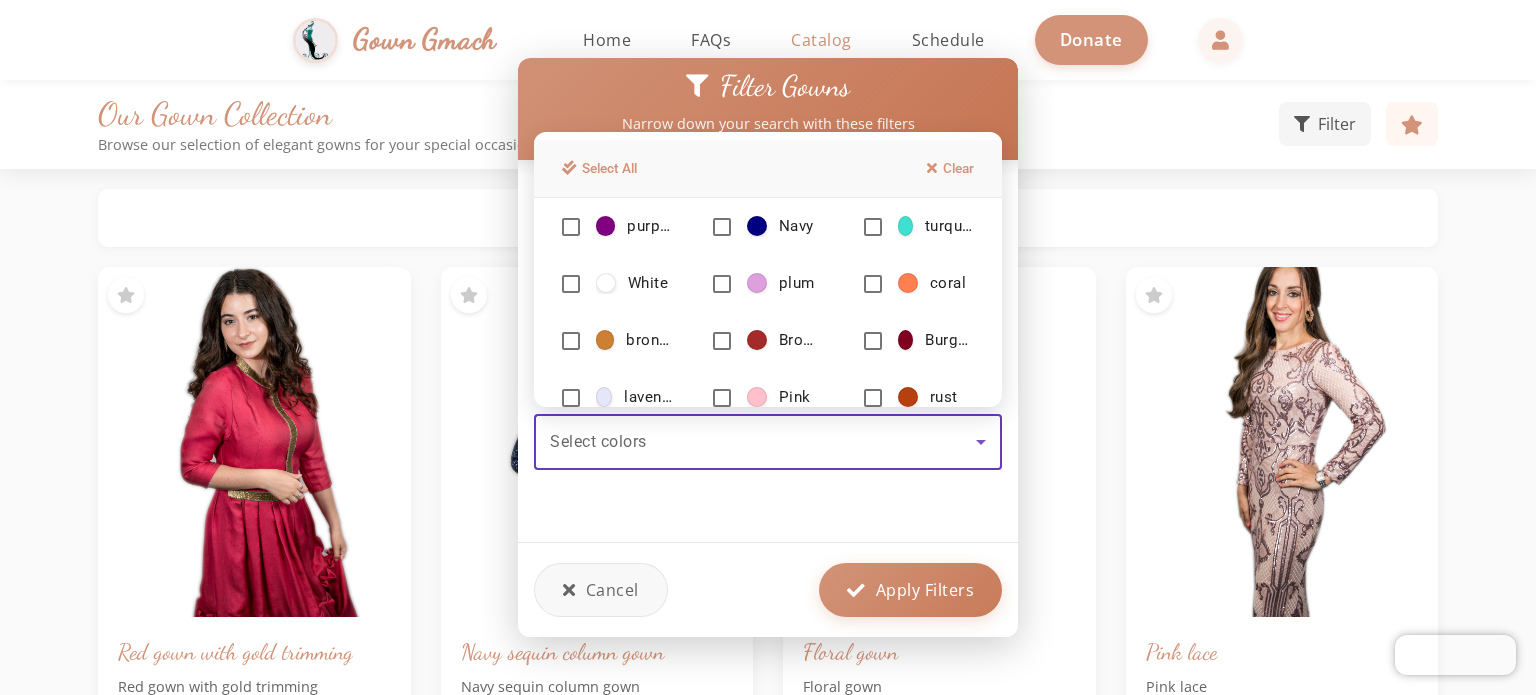 scroll, scrollTop: 0, scrollLeft: 0, axis: both 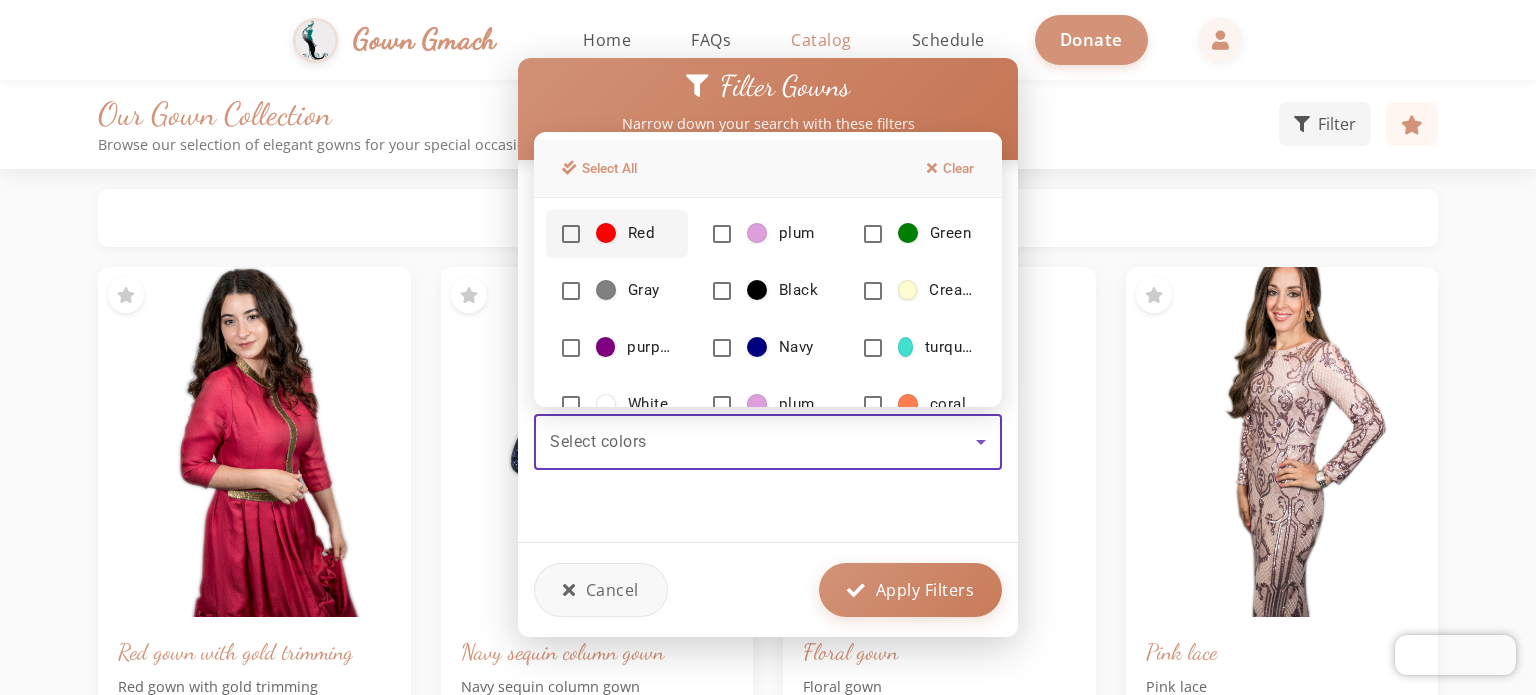 click at bounding box center [768, 347] 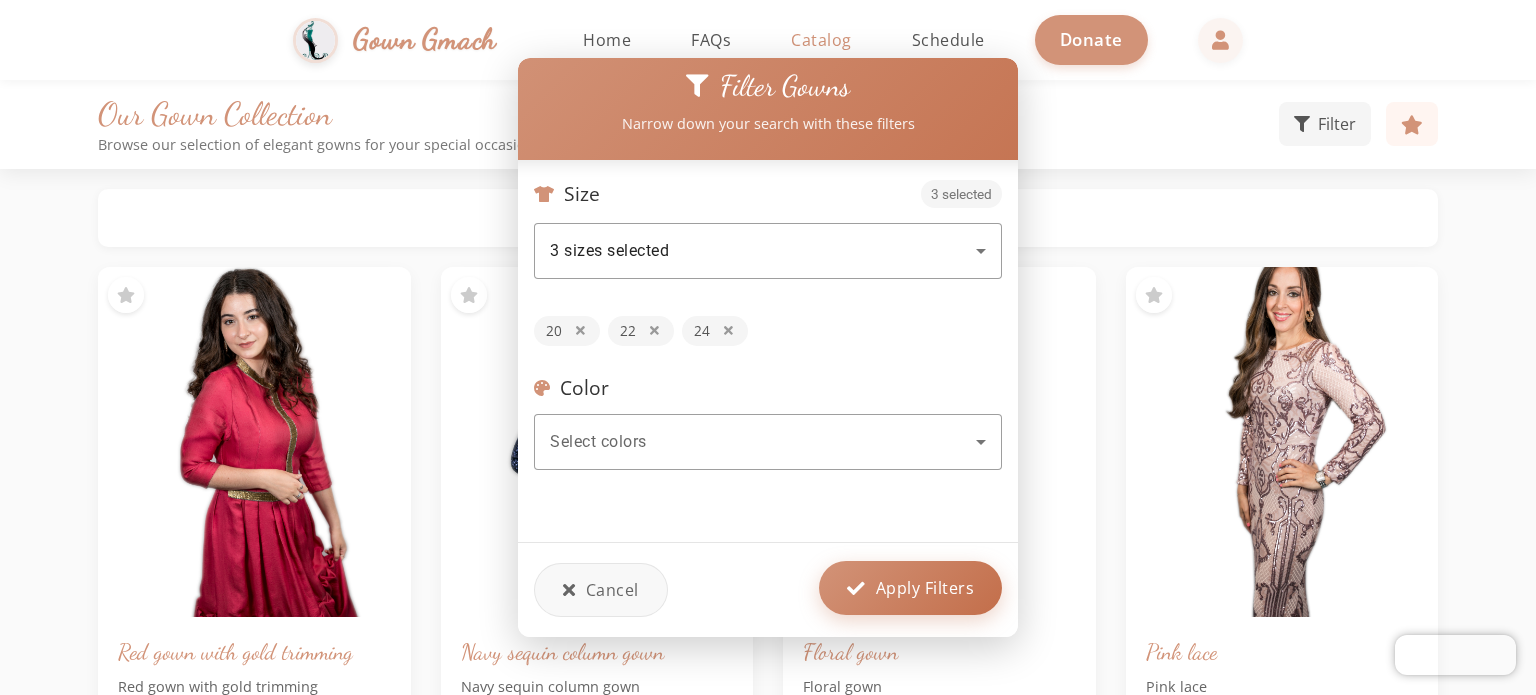 click on "Apply Filters" at bounding box center [910, 588] 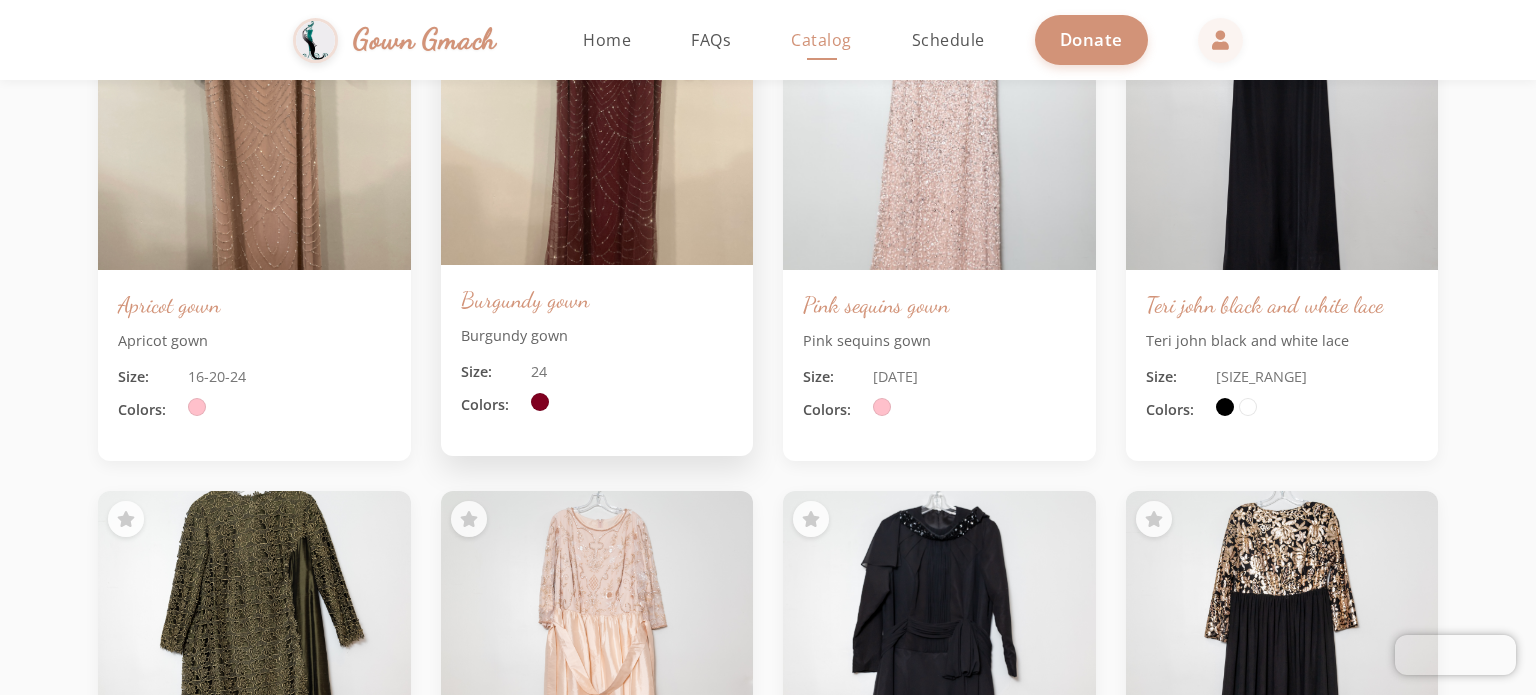 scroll, scrollTop: 0, scrollLeft: 0, axis: both 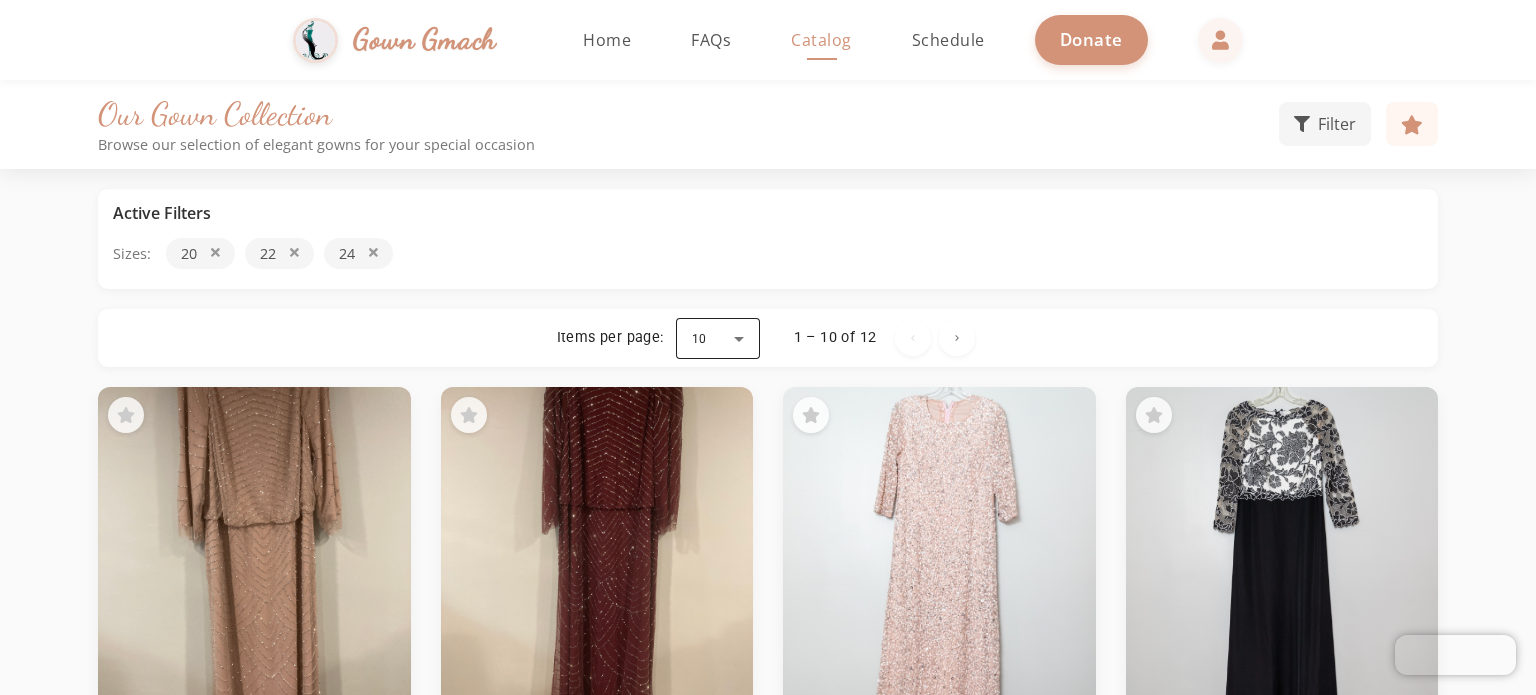 click 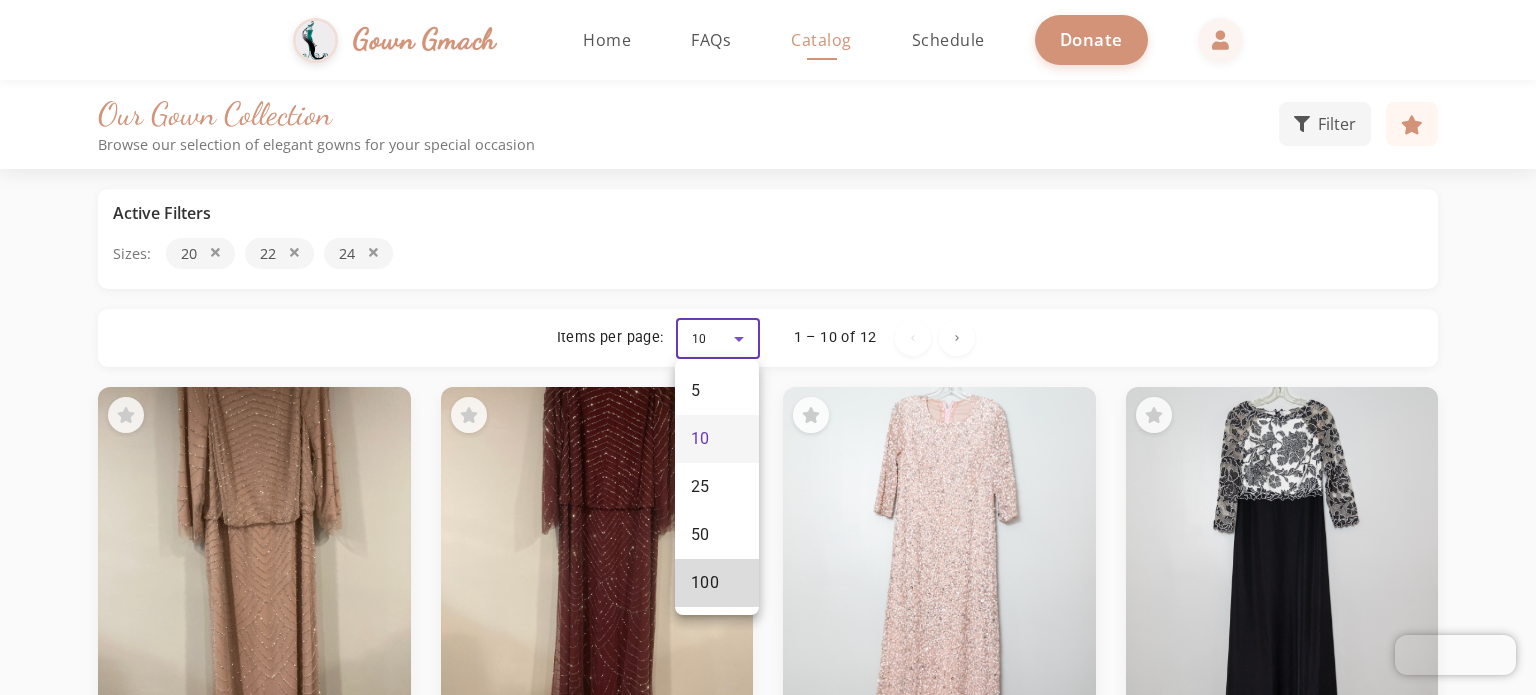 click on "100" at bounding box center [717, 583] 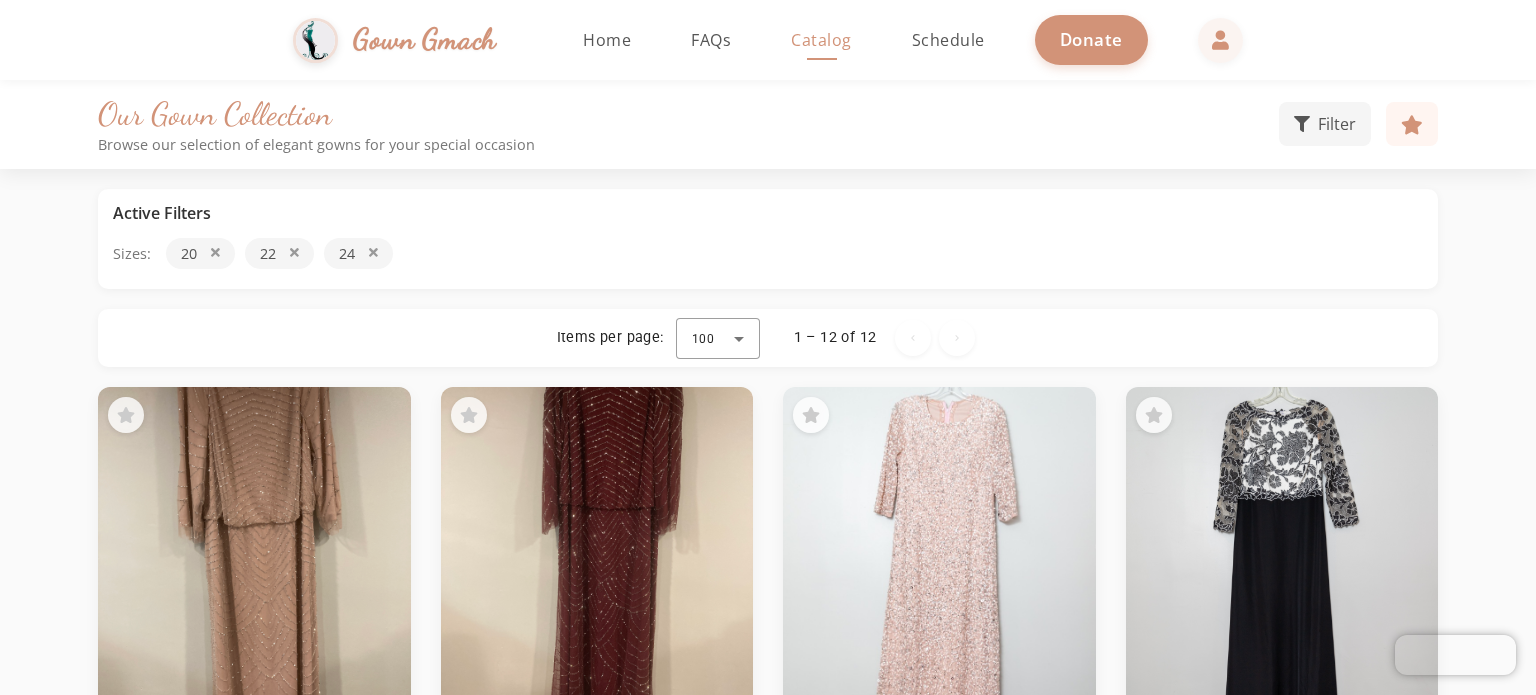 drag, startPoint x: 764, startPoint y: 212, endPoint x: 664, endPoint y: 252, distance: 107.70329 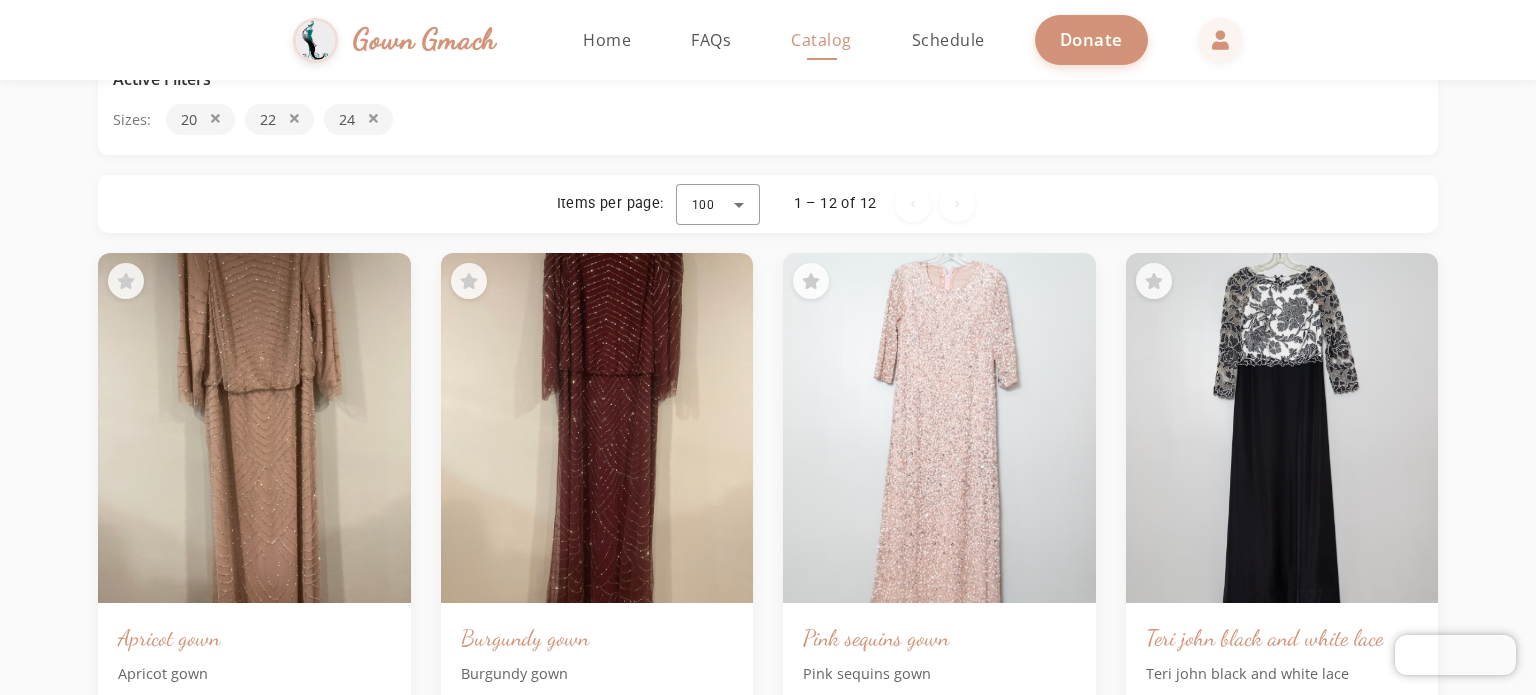 scroll, scrollTop: 56, scrollLeft: 0, axis: vertical 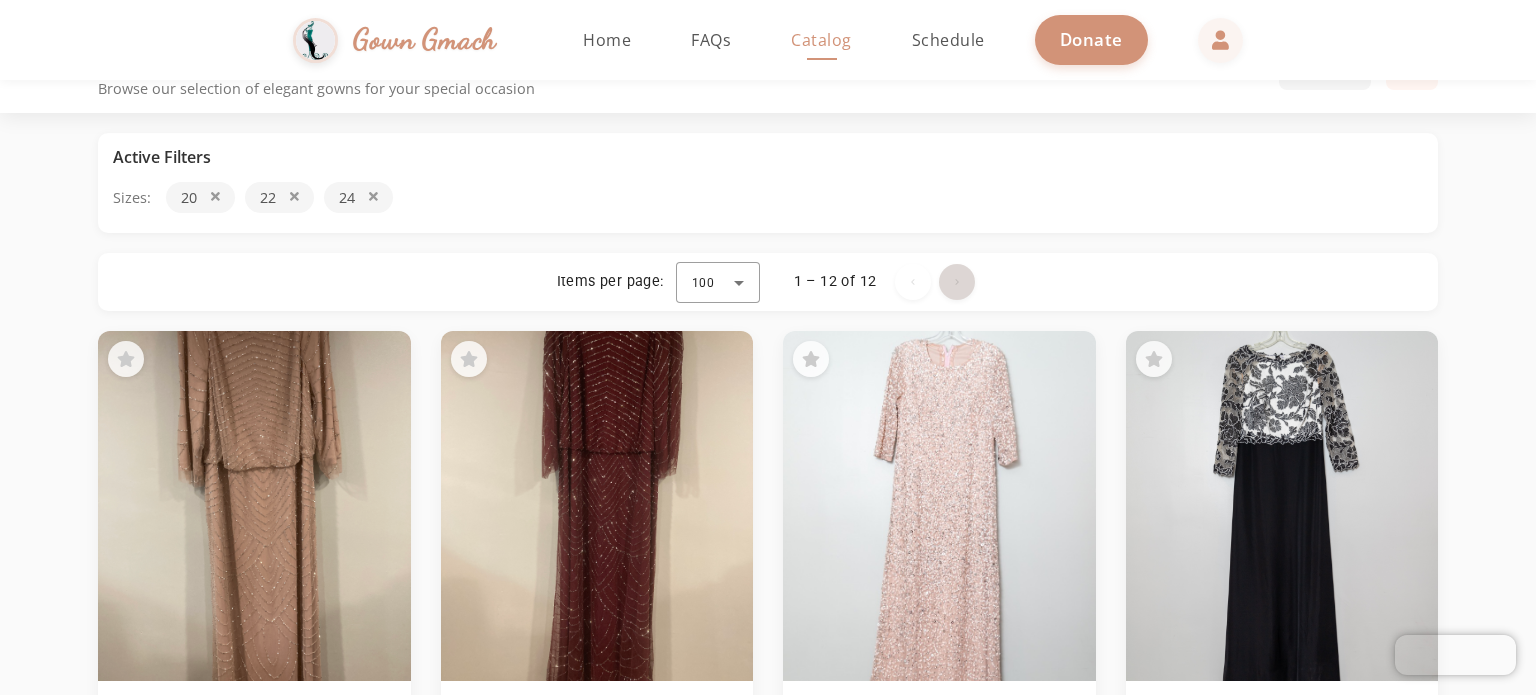 click 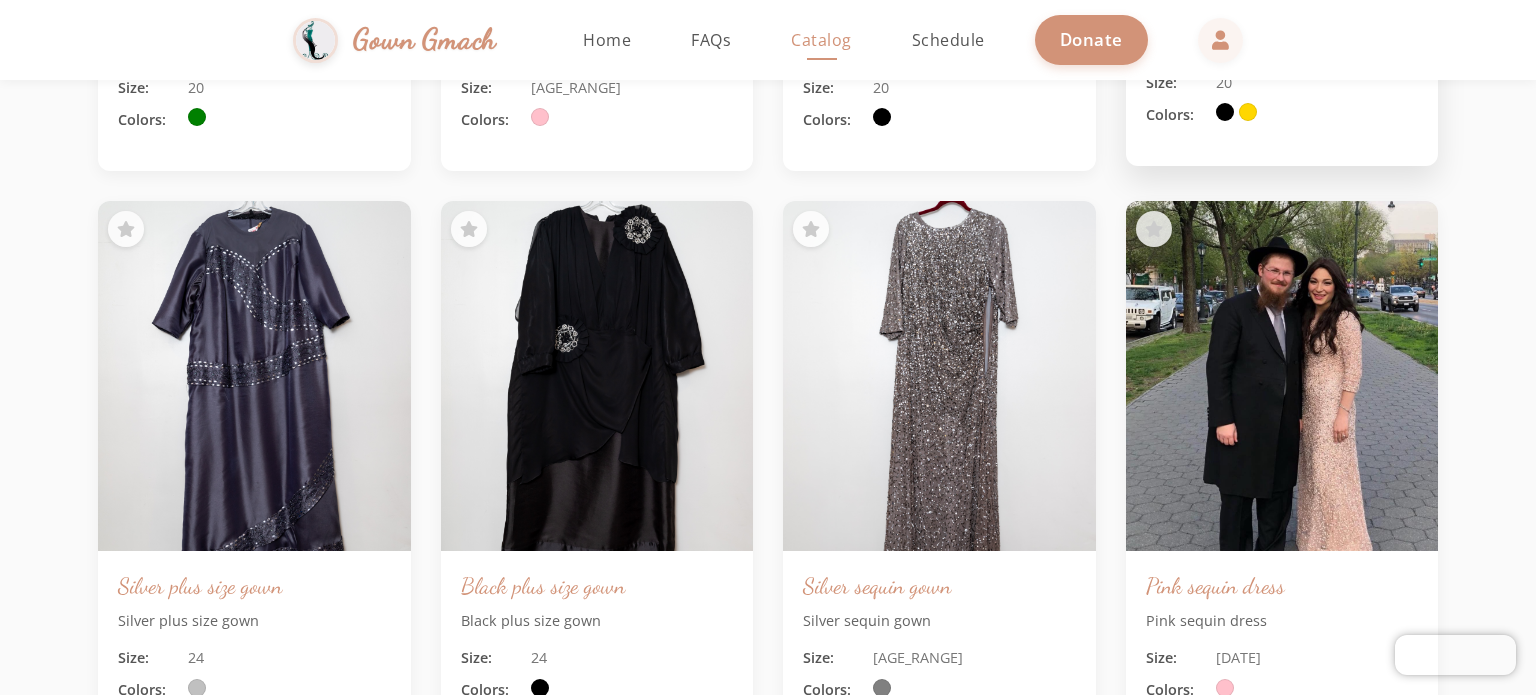 scroll, scrollTop: 1456, scrollLeft: 0, axis: vertical 